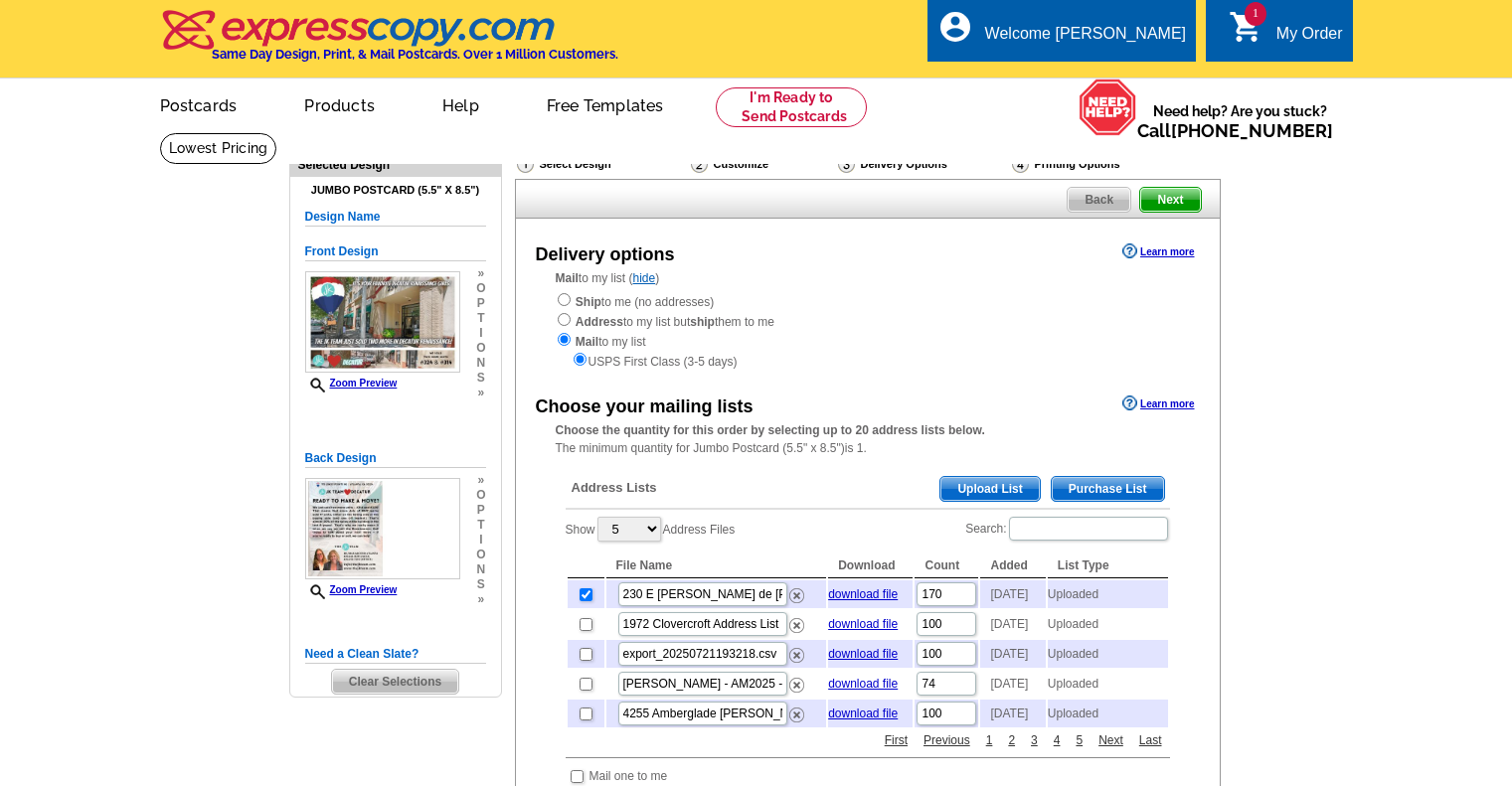scroll, scrollTop: 145, scrollLeft: 0, axis: vertical 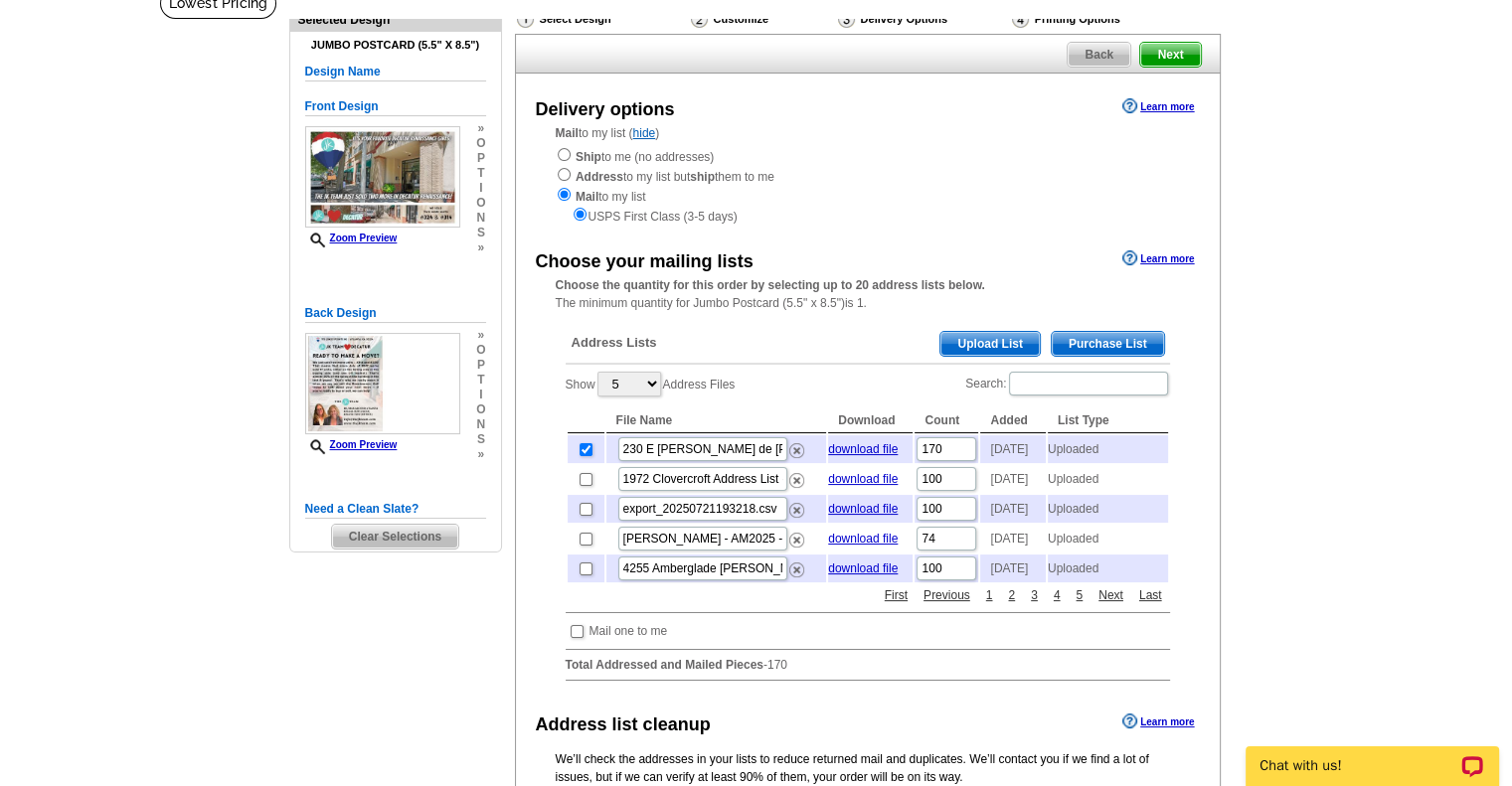 click on "Need Help? call 800-260-5887,  chat  with support, or have our designers make something custom just for you!
Got it, no need for the selection guide next time.
Show Results
Selected Design
Jumbo Postcard (5.5" x 8.5")
Design Name
Front Design
Zoom Preview
»
o
p
t
i
o
n
s
»
» o" at bounding box center [756, 511] 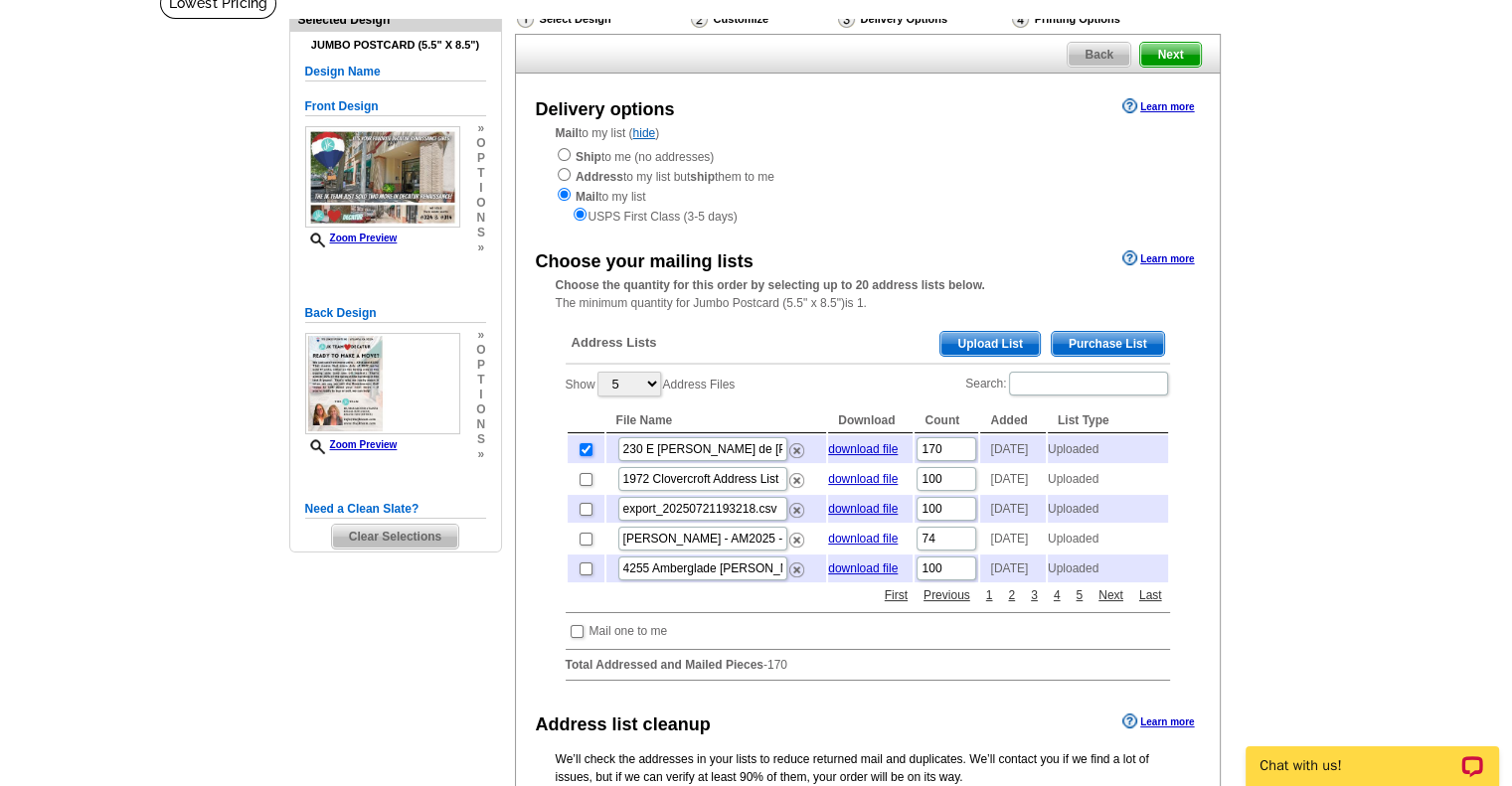 click at bounding box center (586, 449) 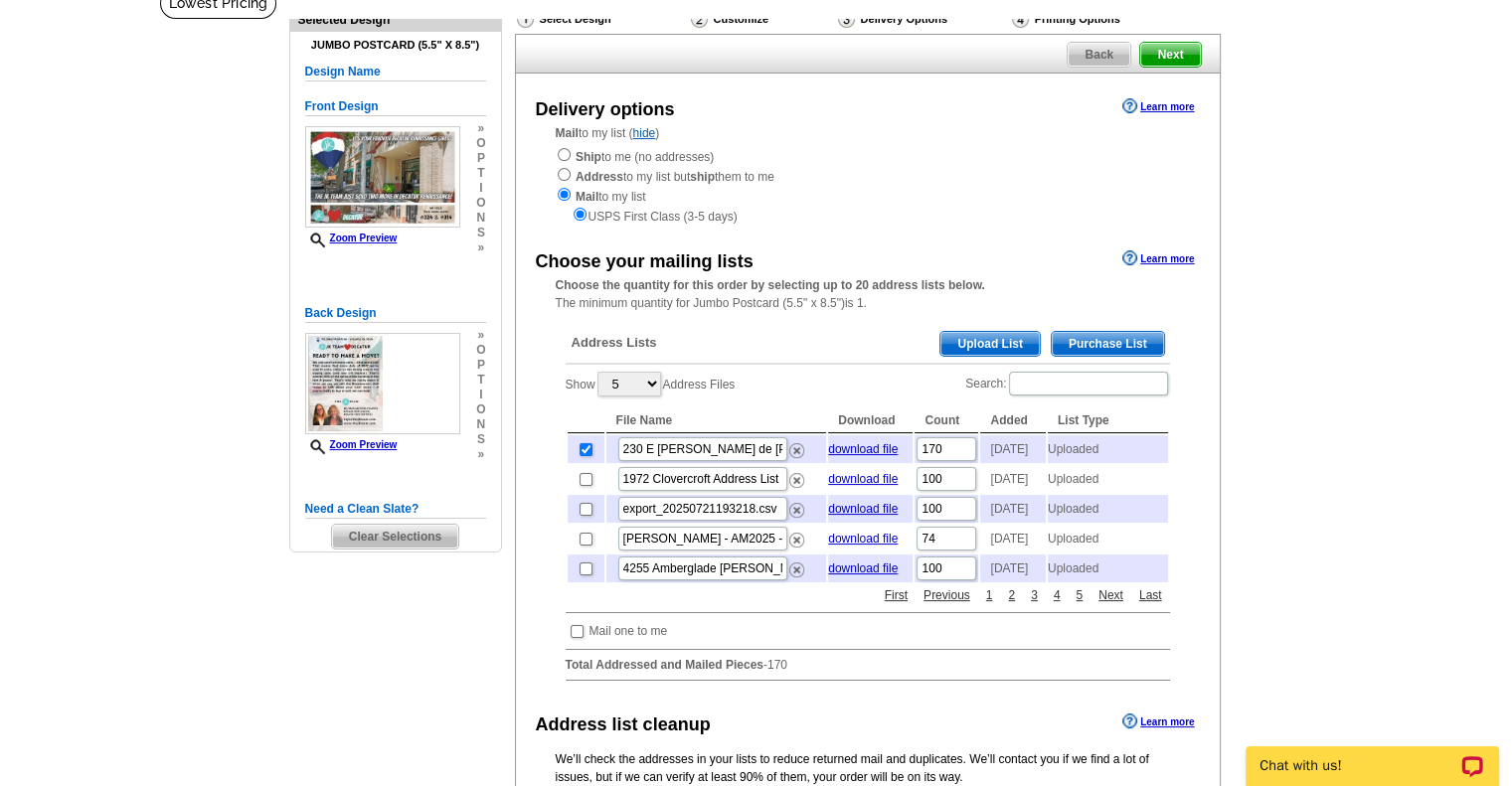 checkbox on "false" 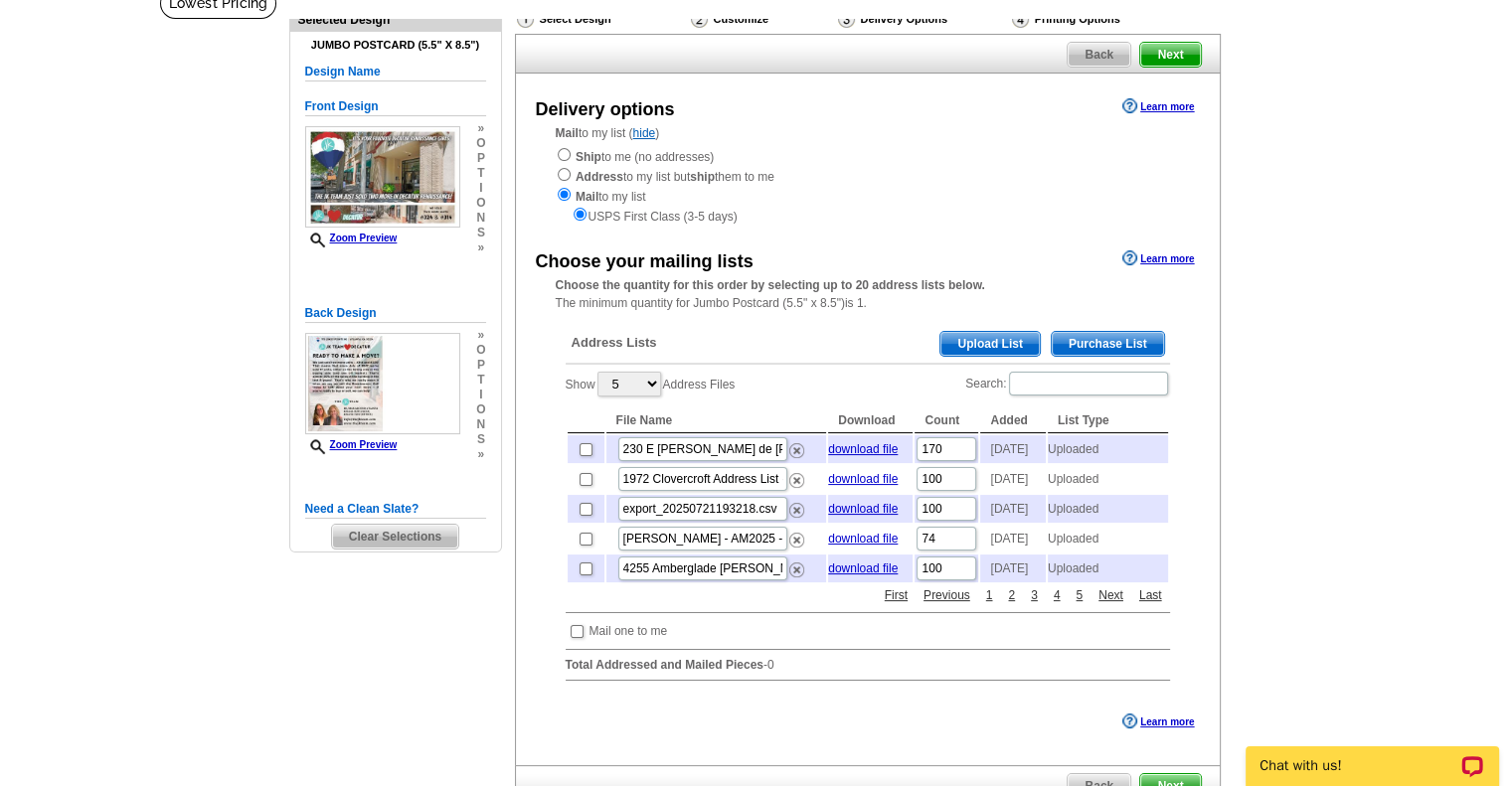 click on "Upload List" at bounding box center [989, 344] 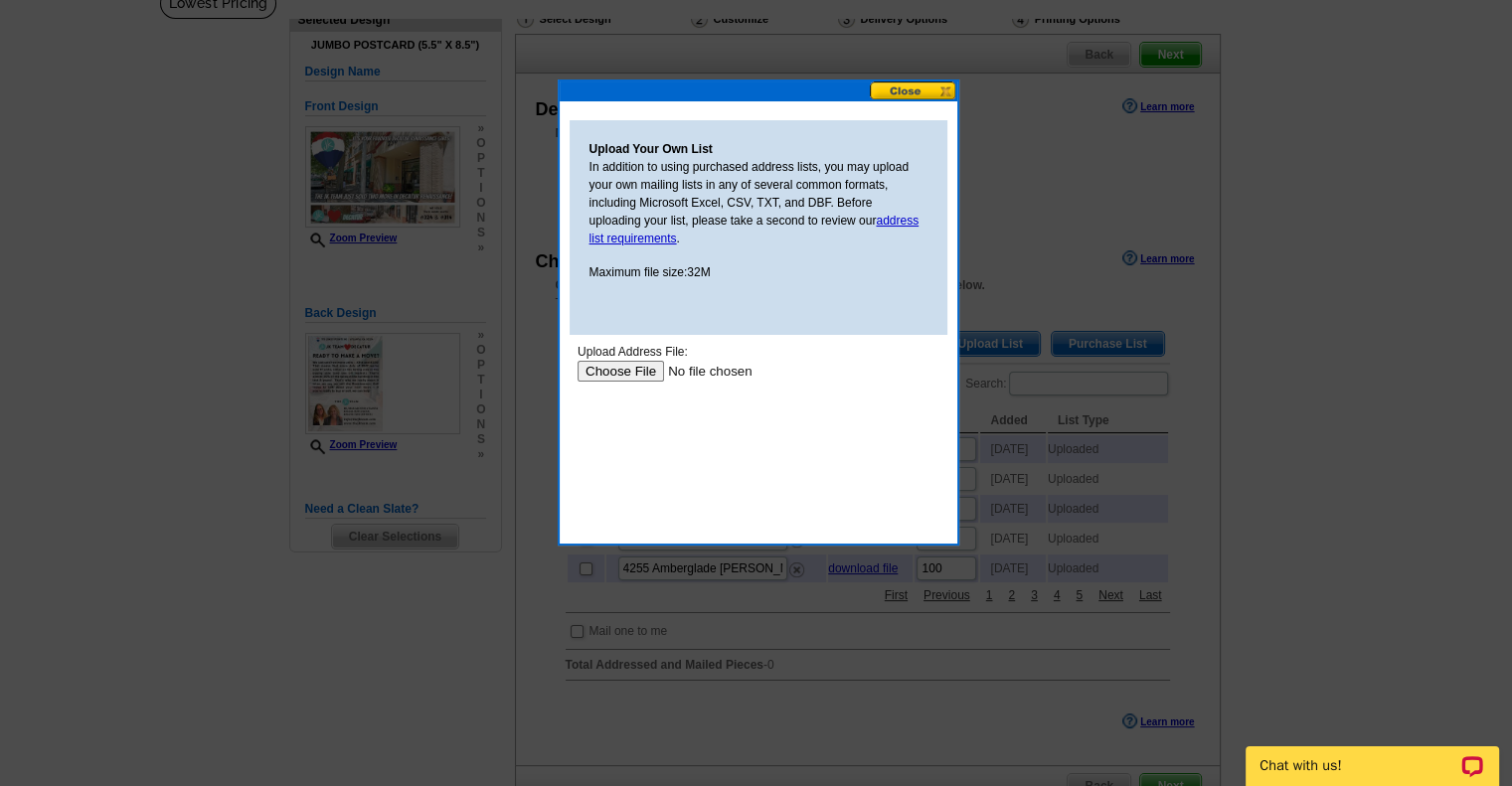 scroll, scrollTop: 0, scrollLeft: 0, axis: both 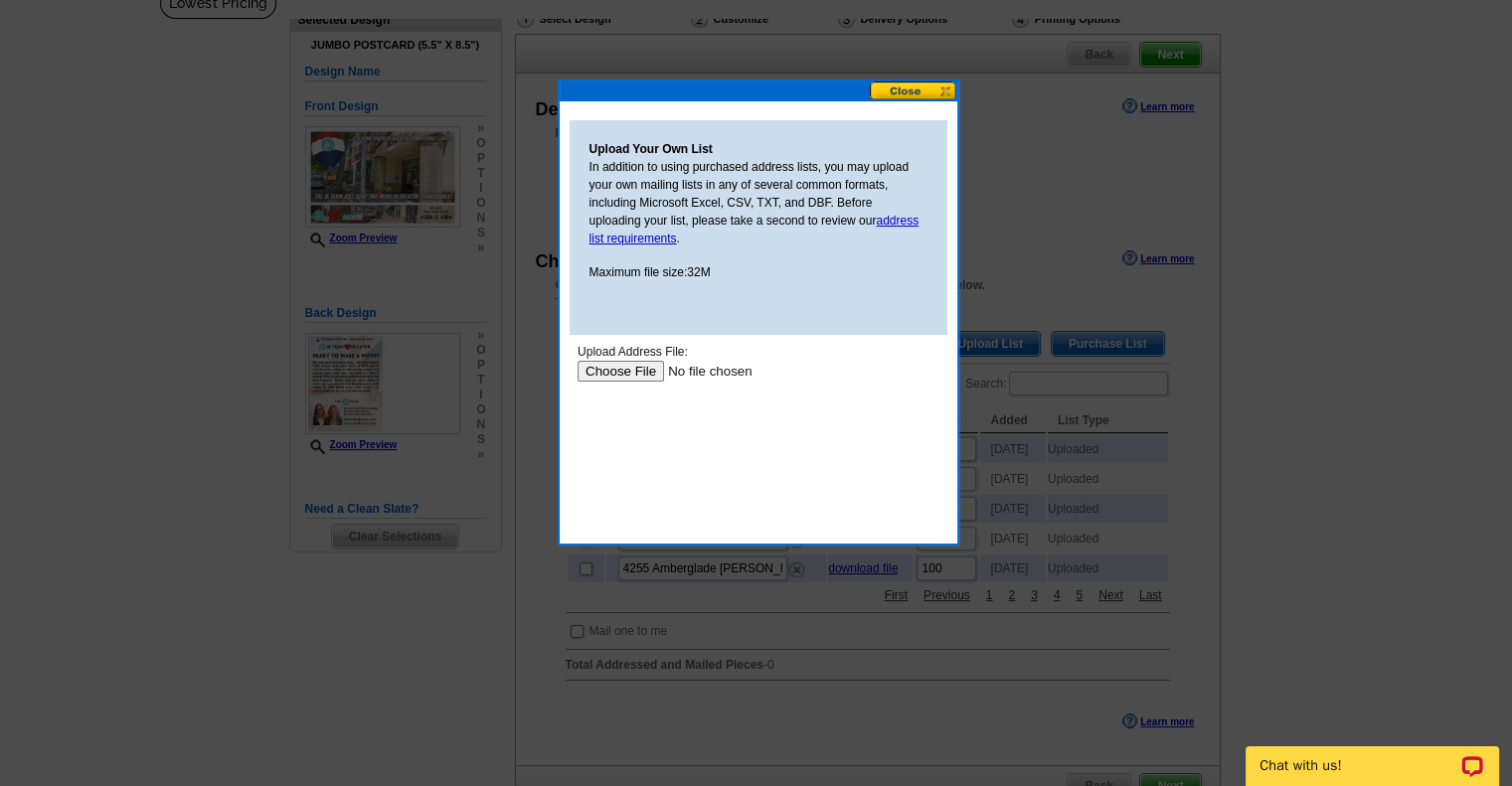 click at bounding box center (702, 371) 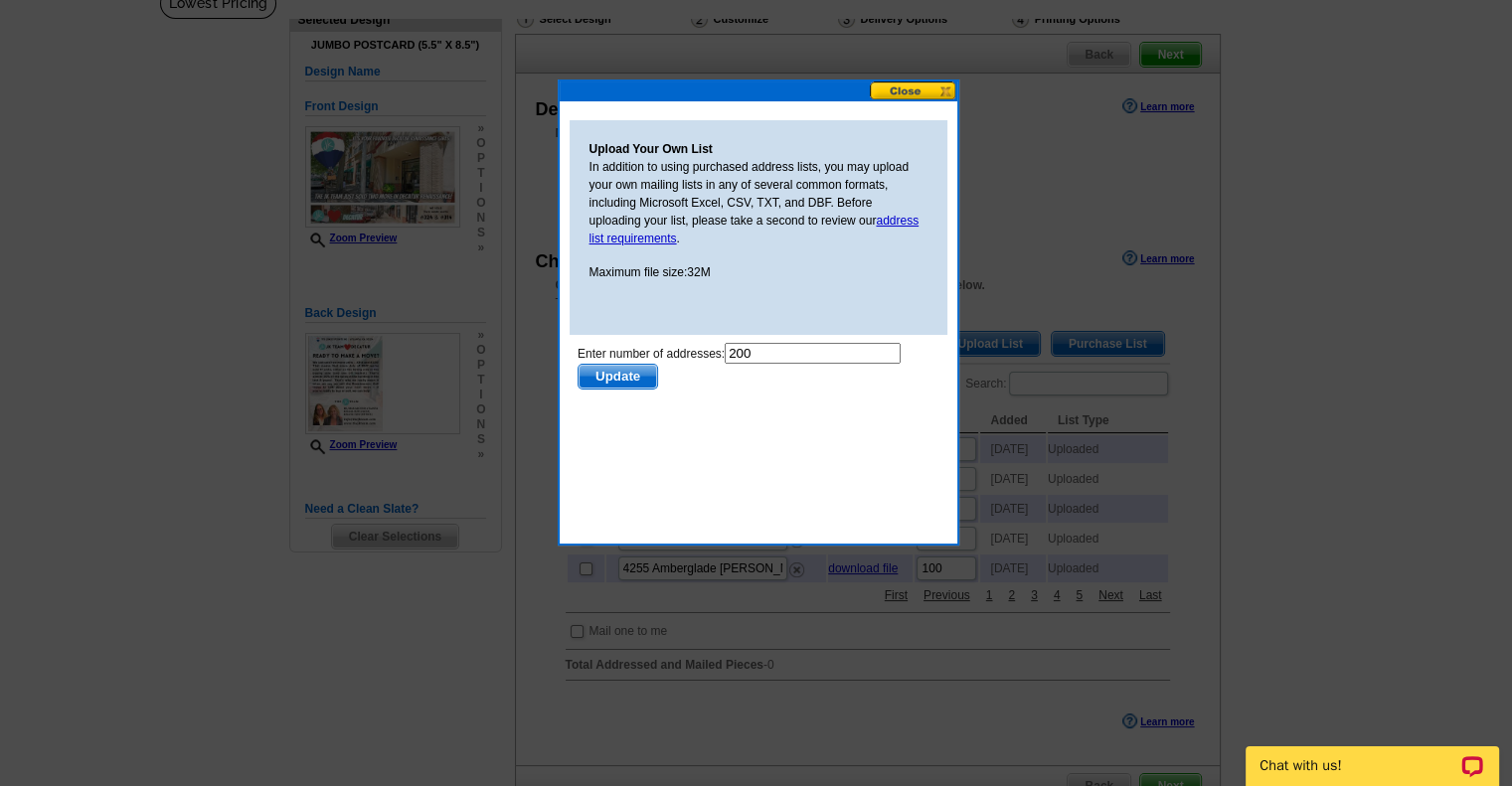scroll, scrollTop: 0, scrollLeft: 0, axis: both 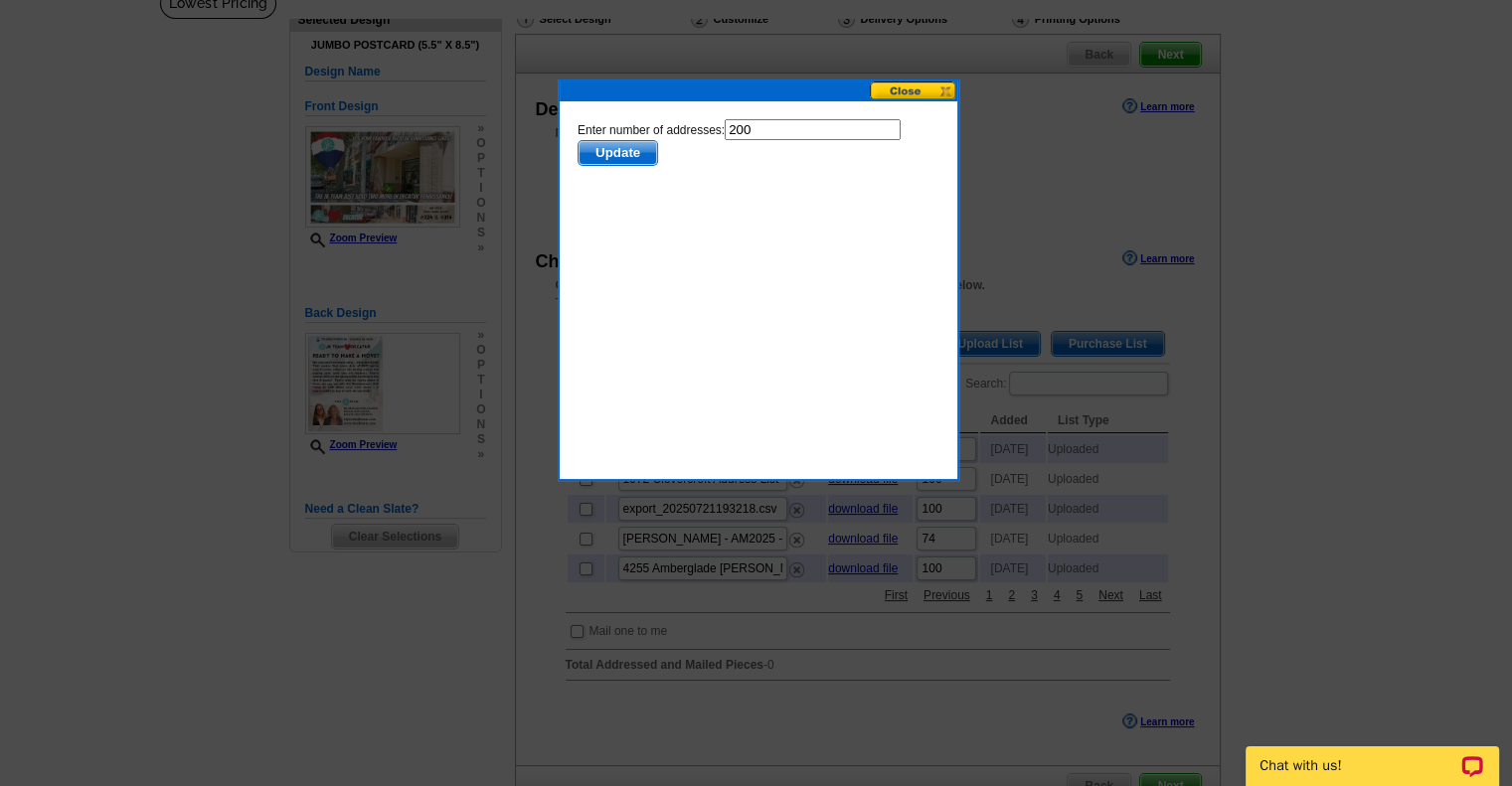 click on "Update" at bounding box center (616, 153) 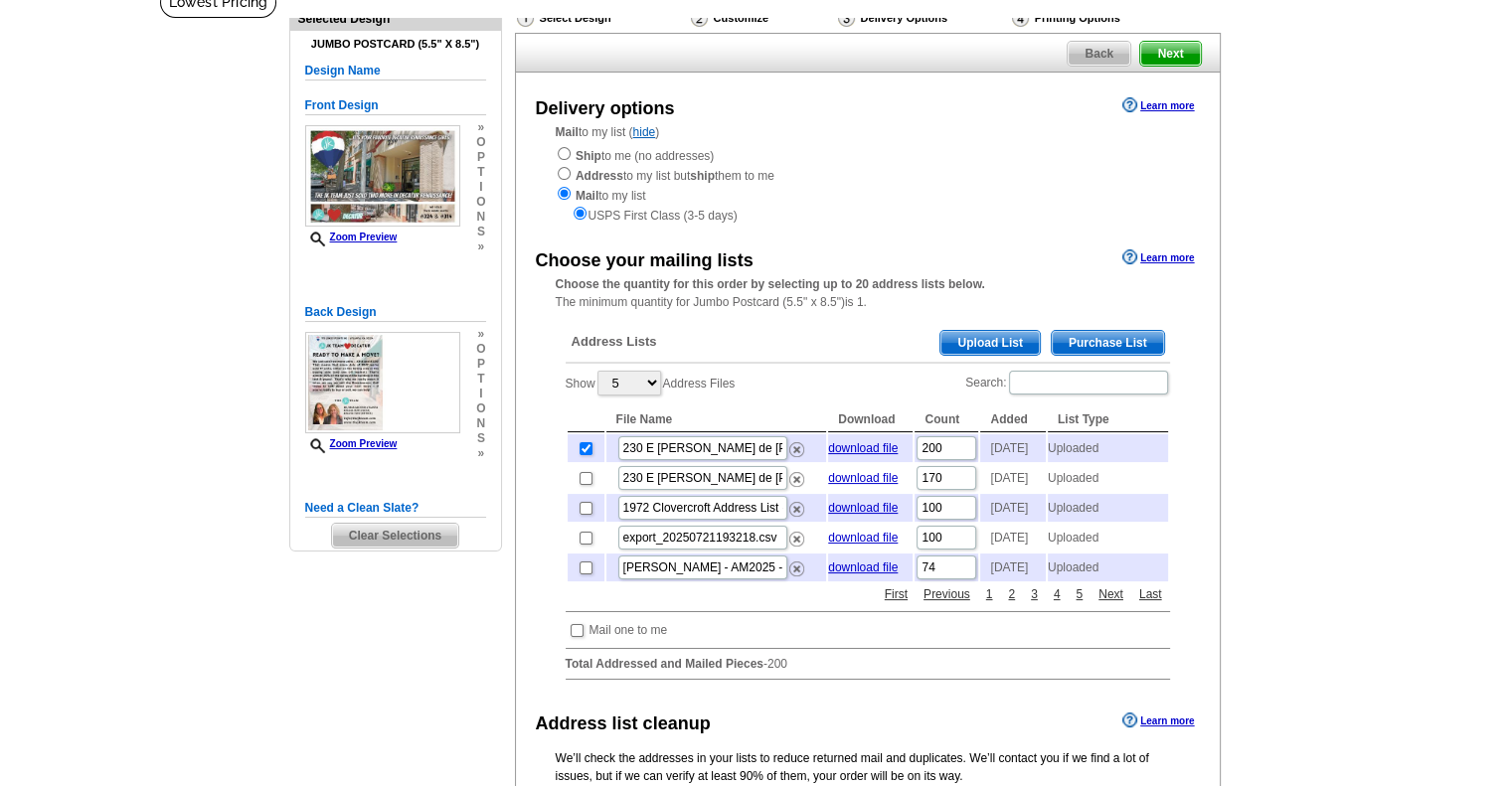 scroll, scrollTop: 145, scrollLeft: 0, axis: vertical 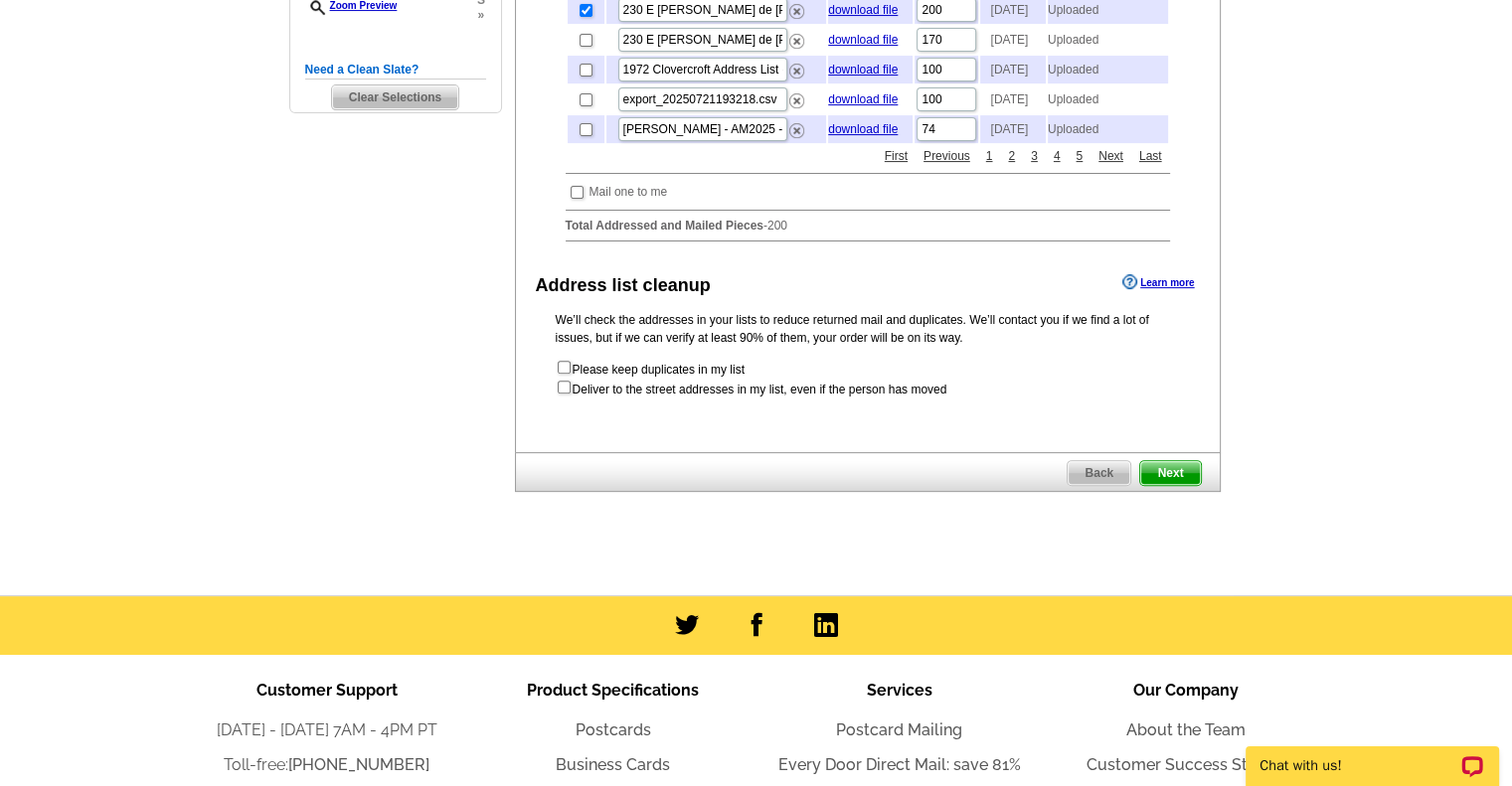click on "Next" at bounding box center [1170, 473] 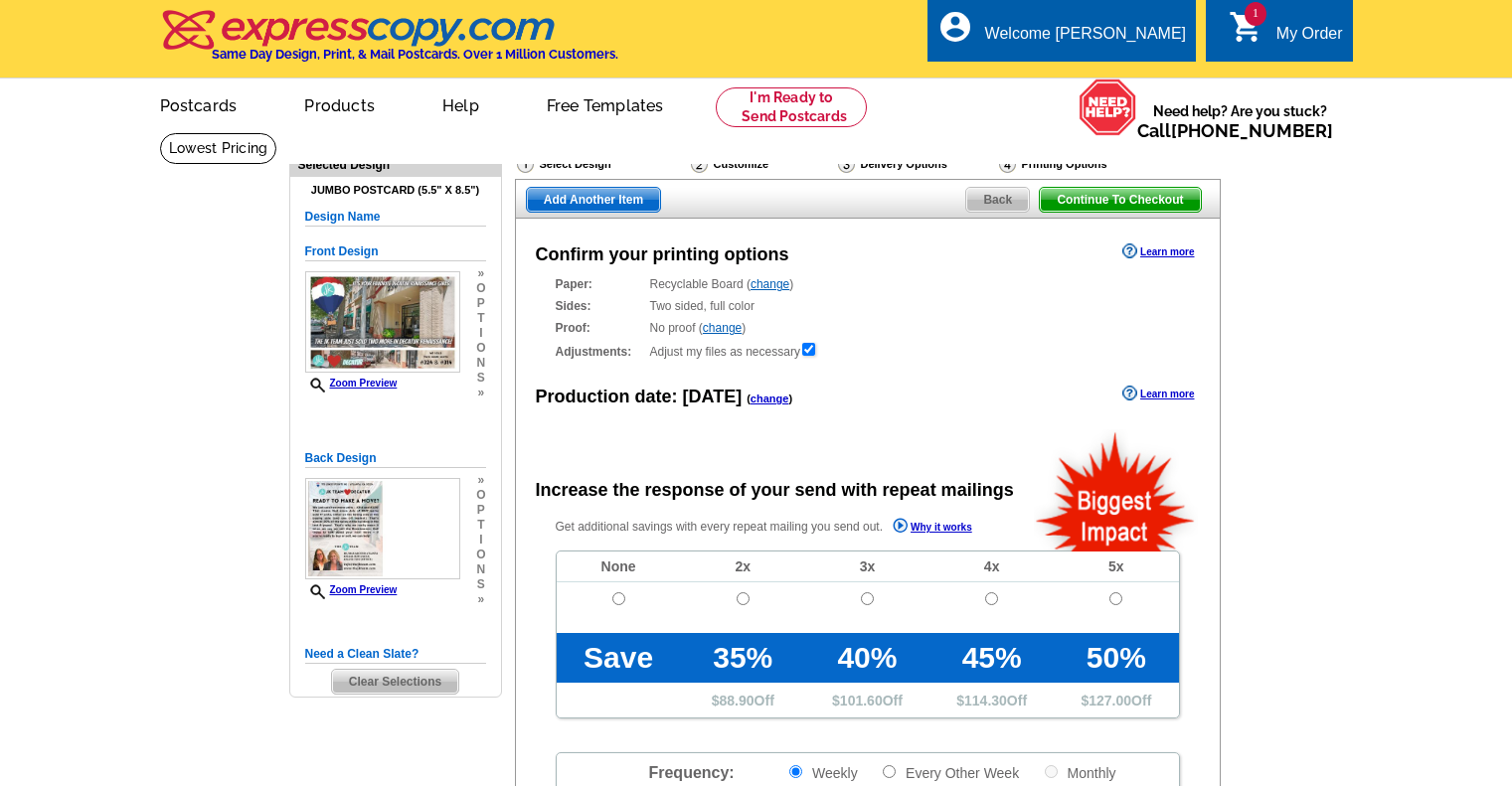 scroll, scrollTop: 0, scrollLeft: 0, axis: both 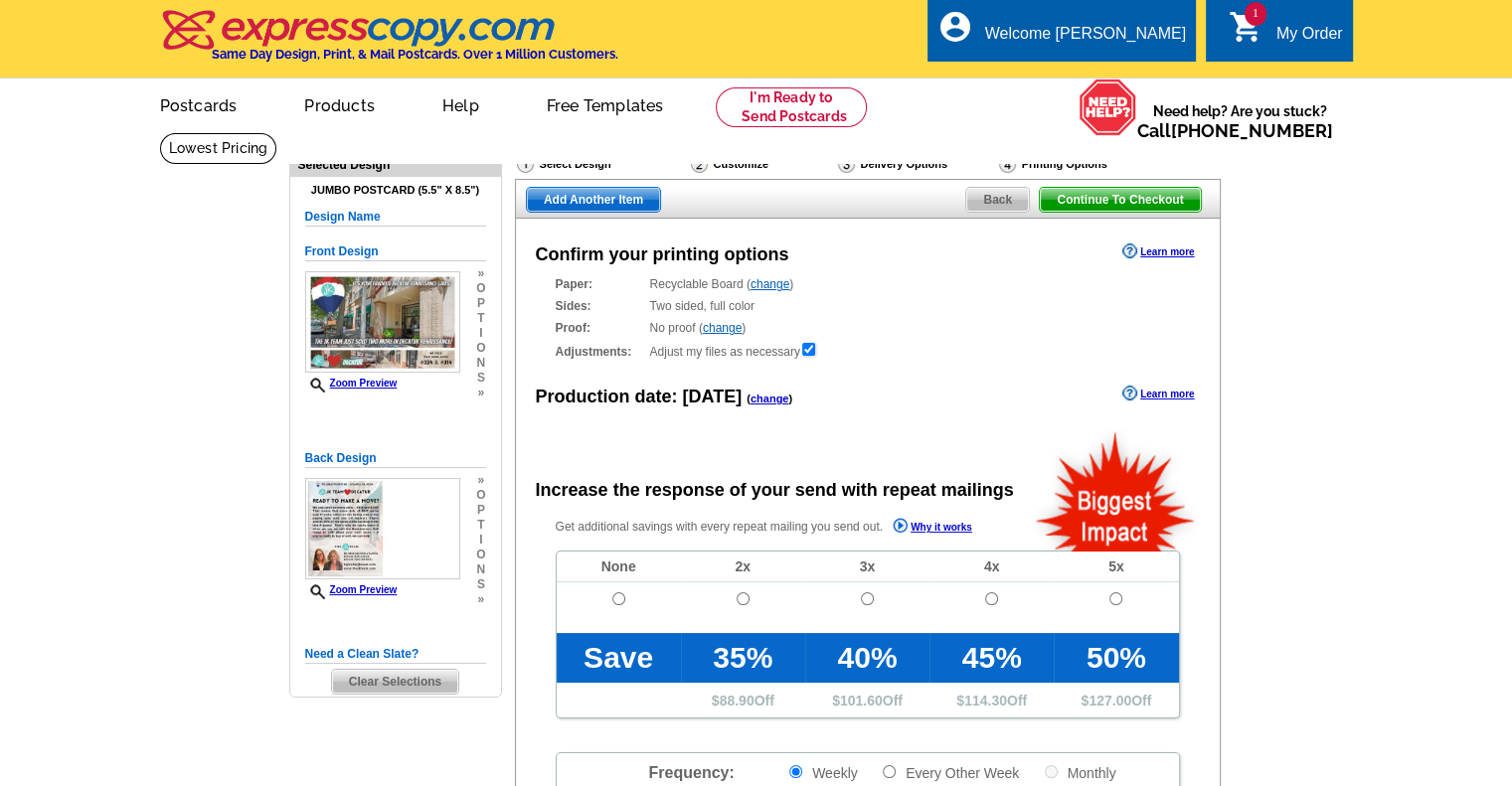 radio on "false" 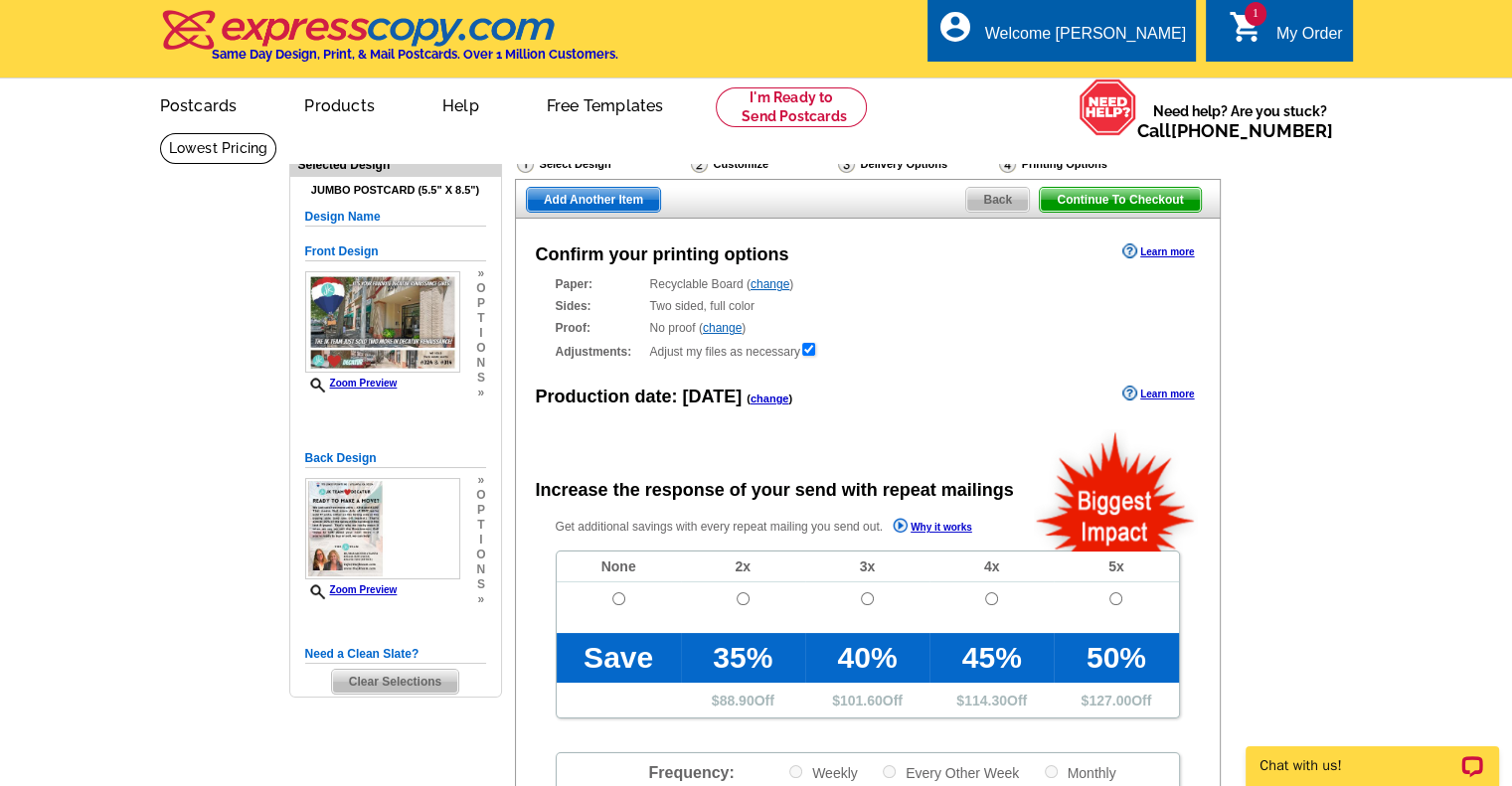 scroll, scrollTop: 0, scrollLeft: 0, axis: both 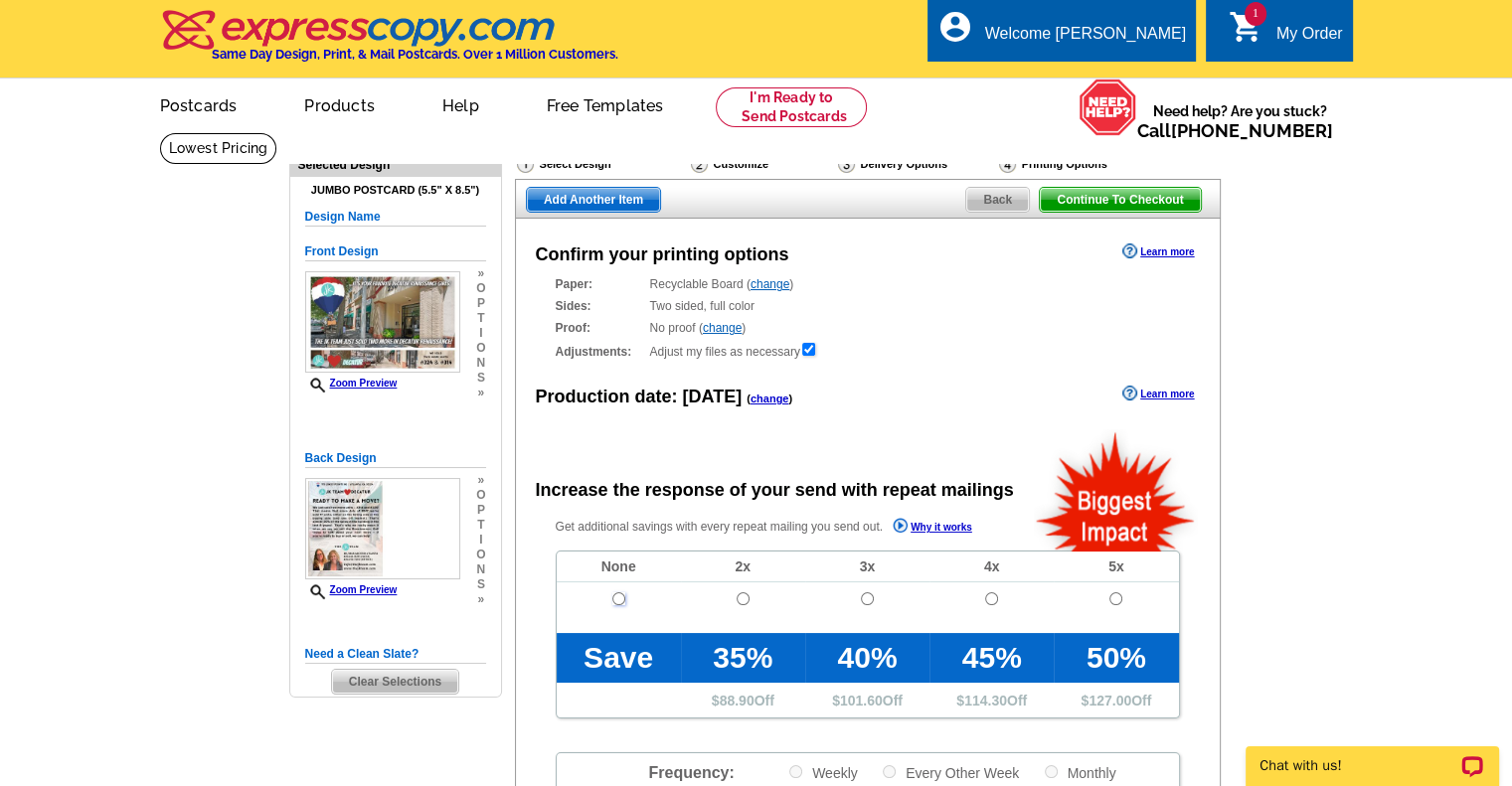 click at bounding box center (618, 598) 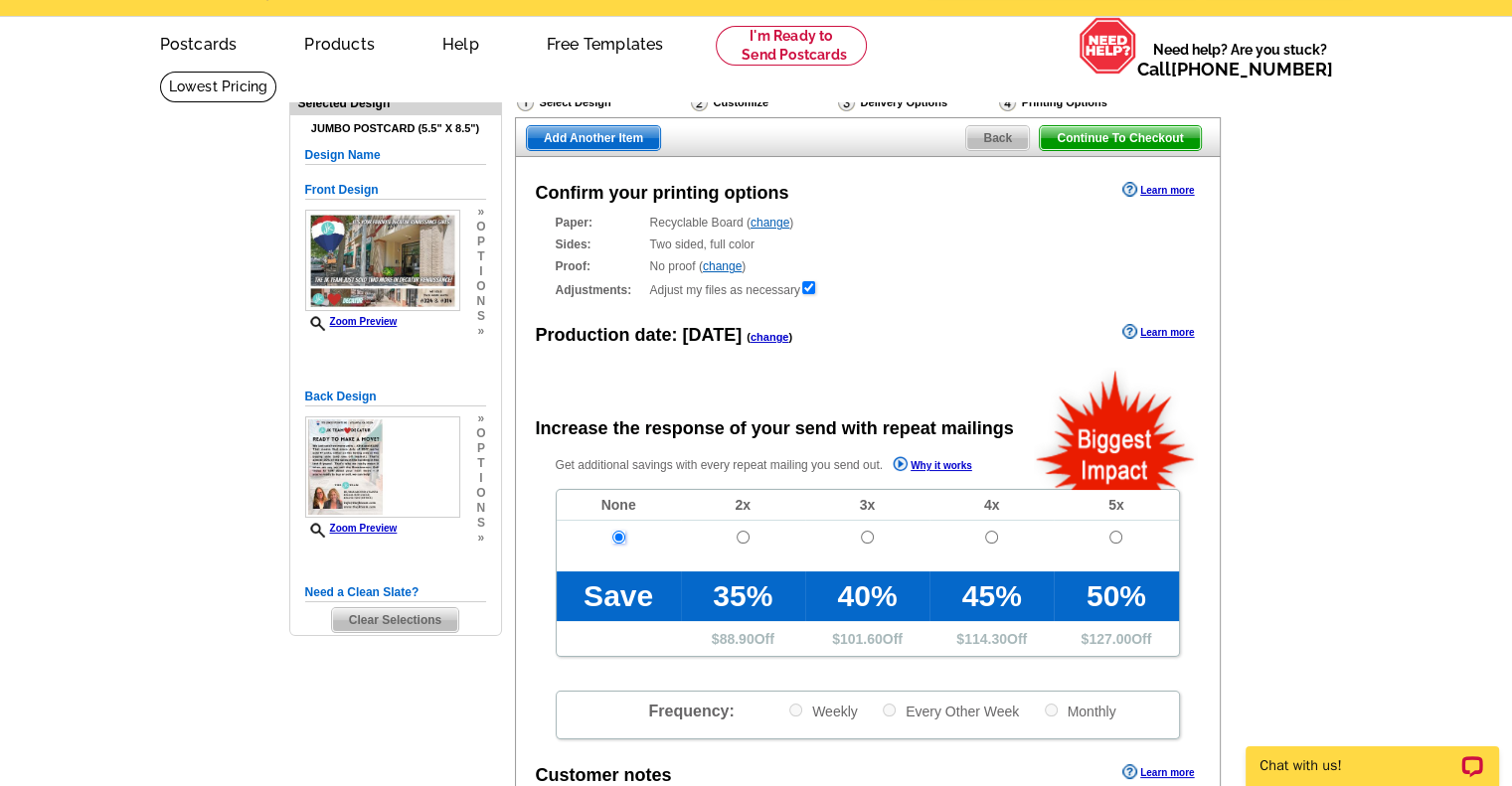 scroll, scrollTop: 0, scrollLeft: 0, axis: both 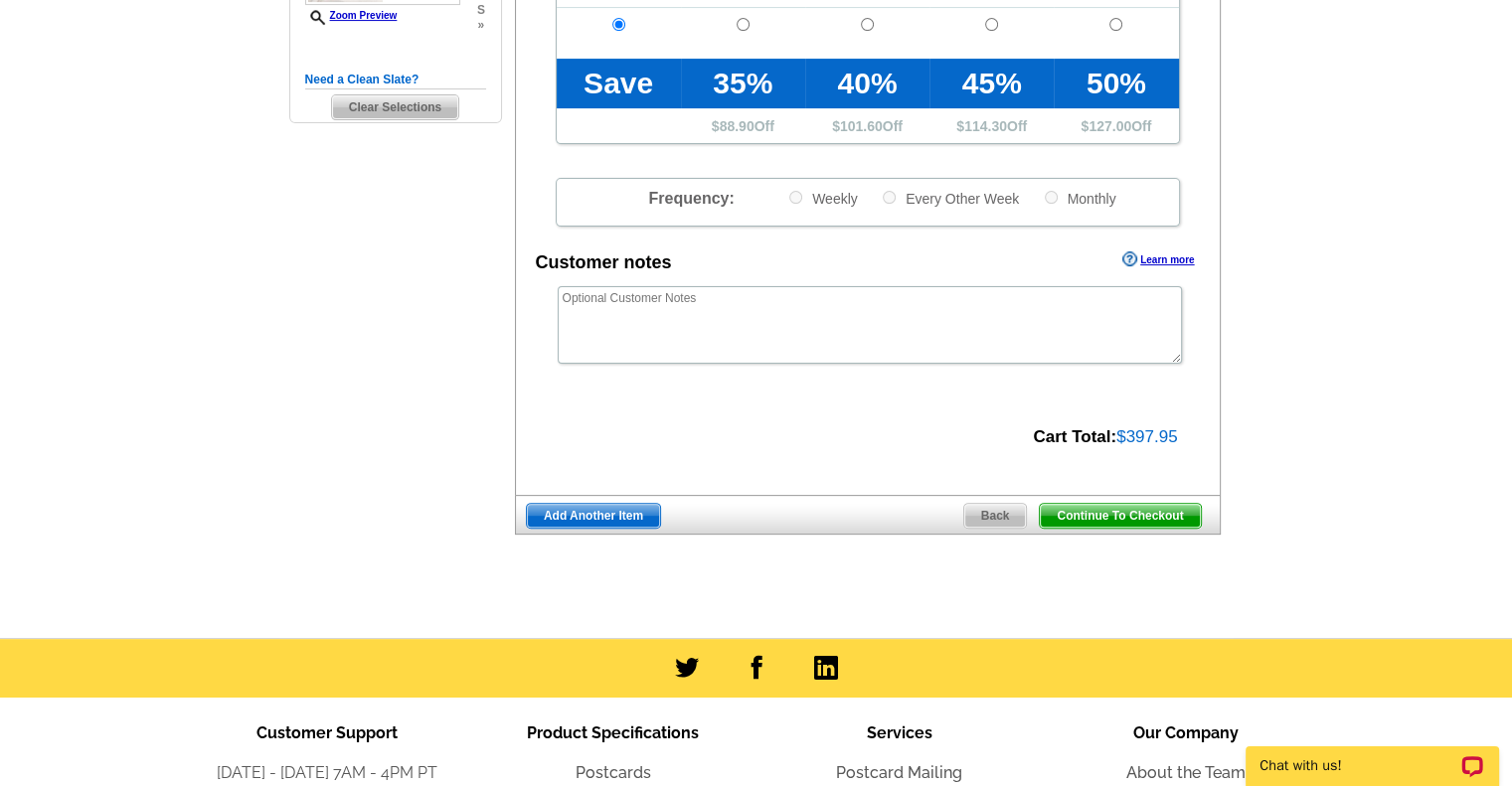 click on "Continue To Checkout" at bounding box center [1119, 516] 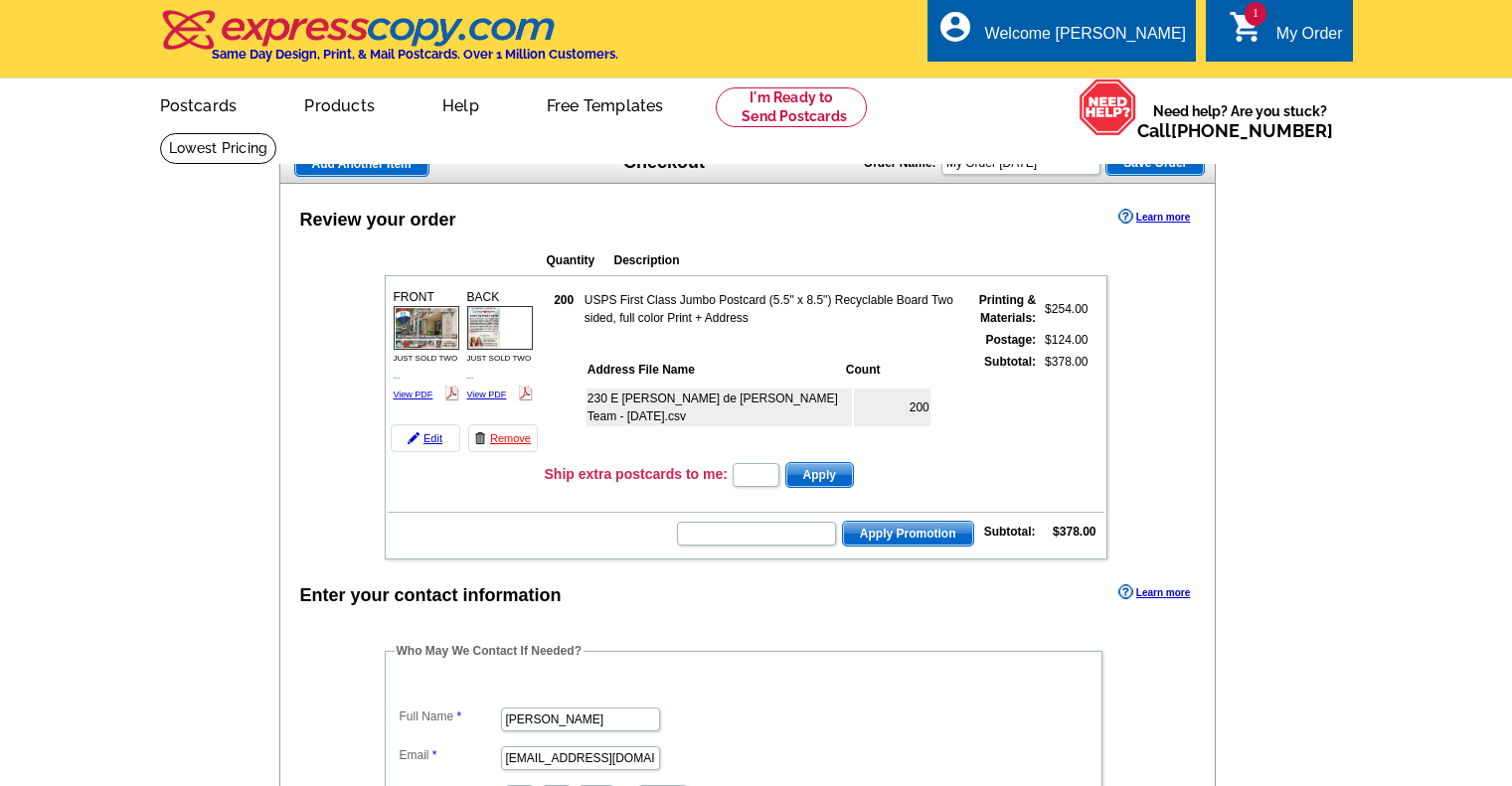 scroll, scrollTop: 0, scrollLeft: 0, axis: both 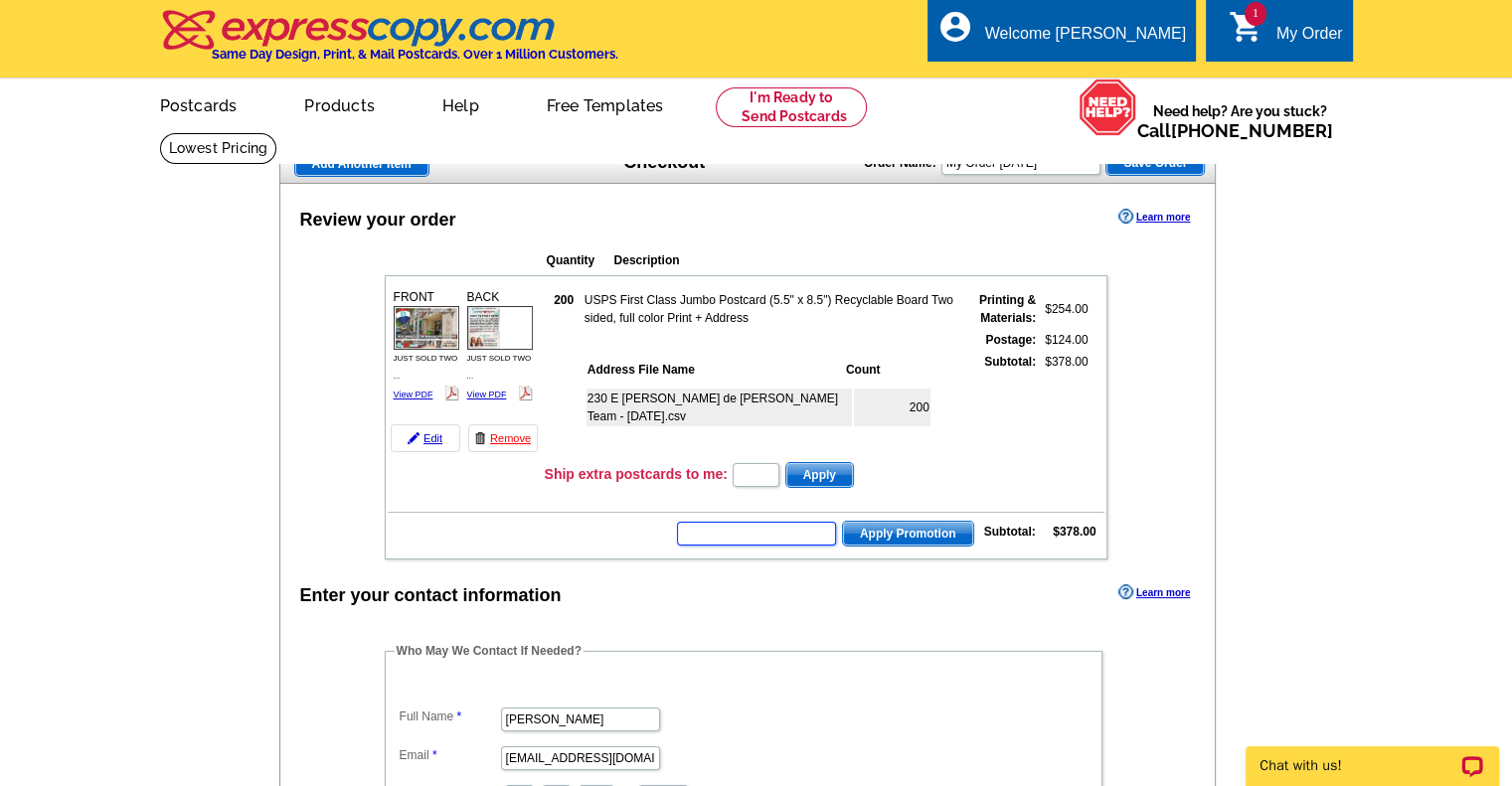click at bounding box center (756, 534) 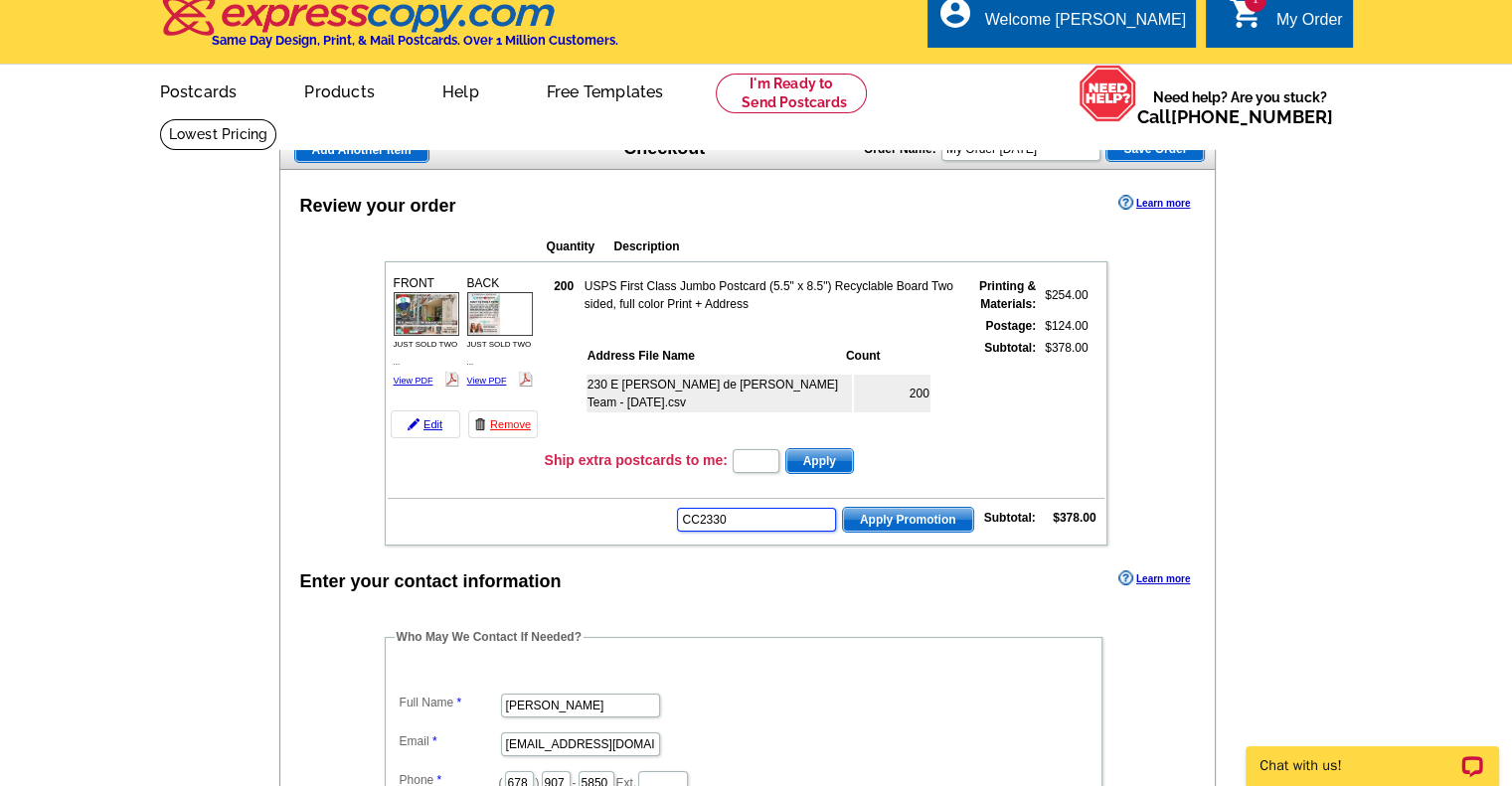 scroll, scrollTop: 0, scrollLeft: 0, axis: both 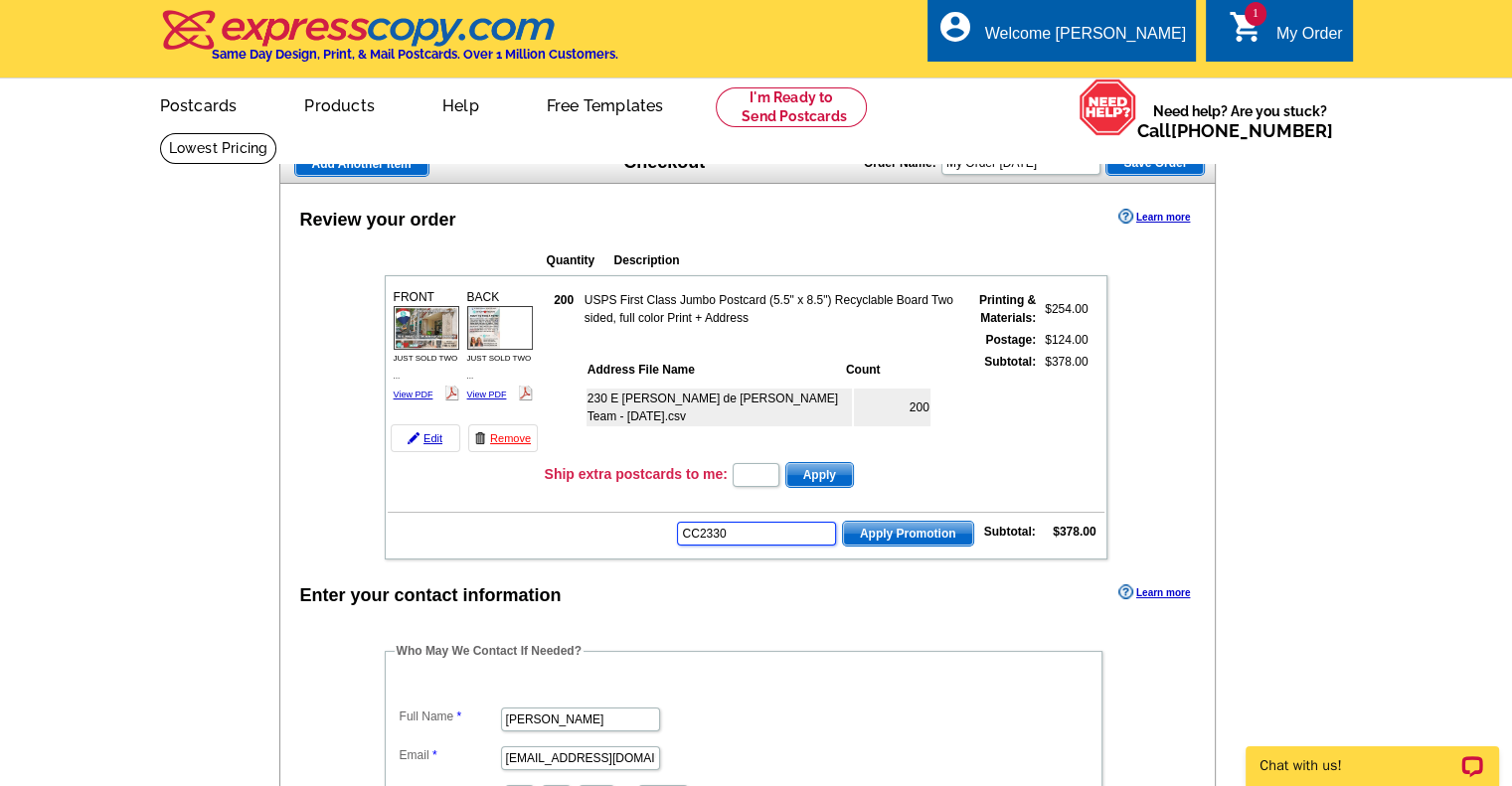 type on "CC2330" 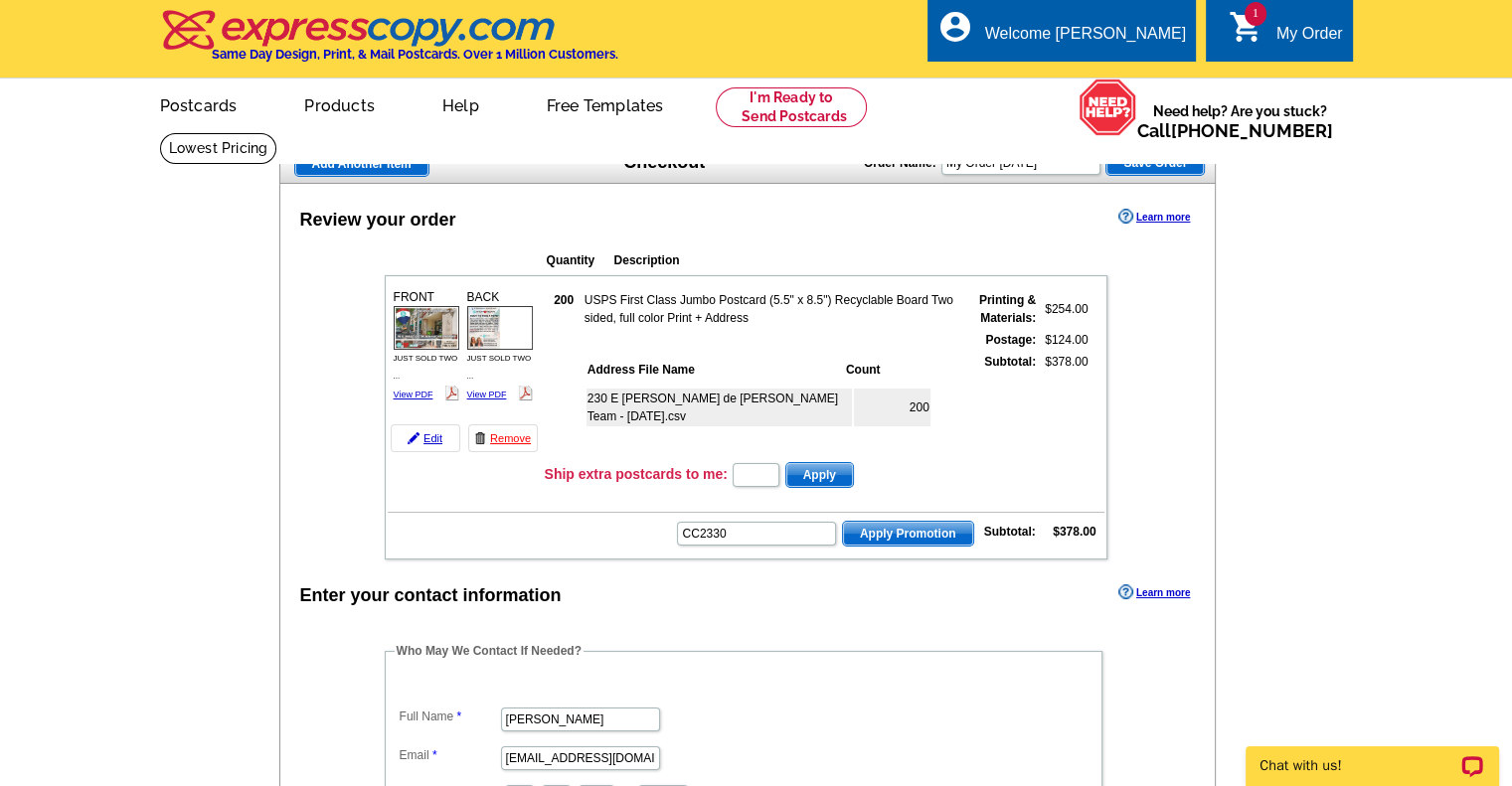 click on "Apply Promotion" at bounding box center [908, 534] 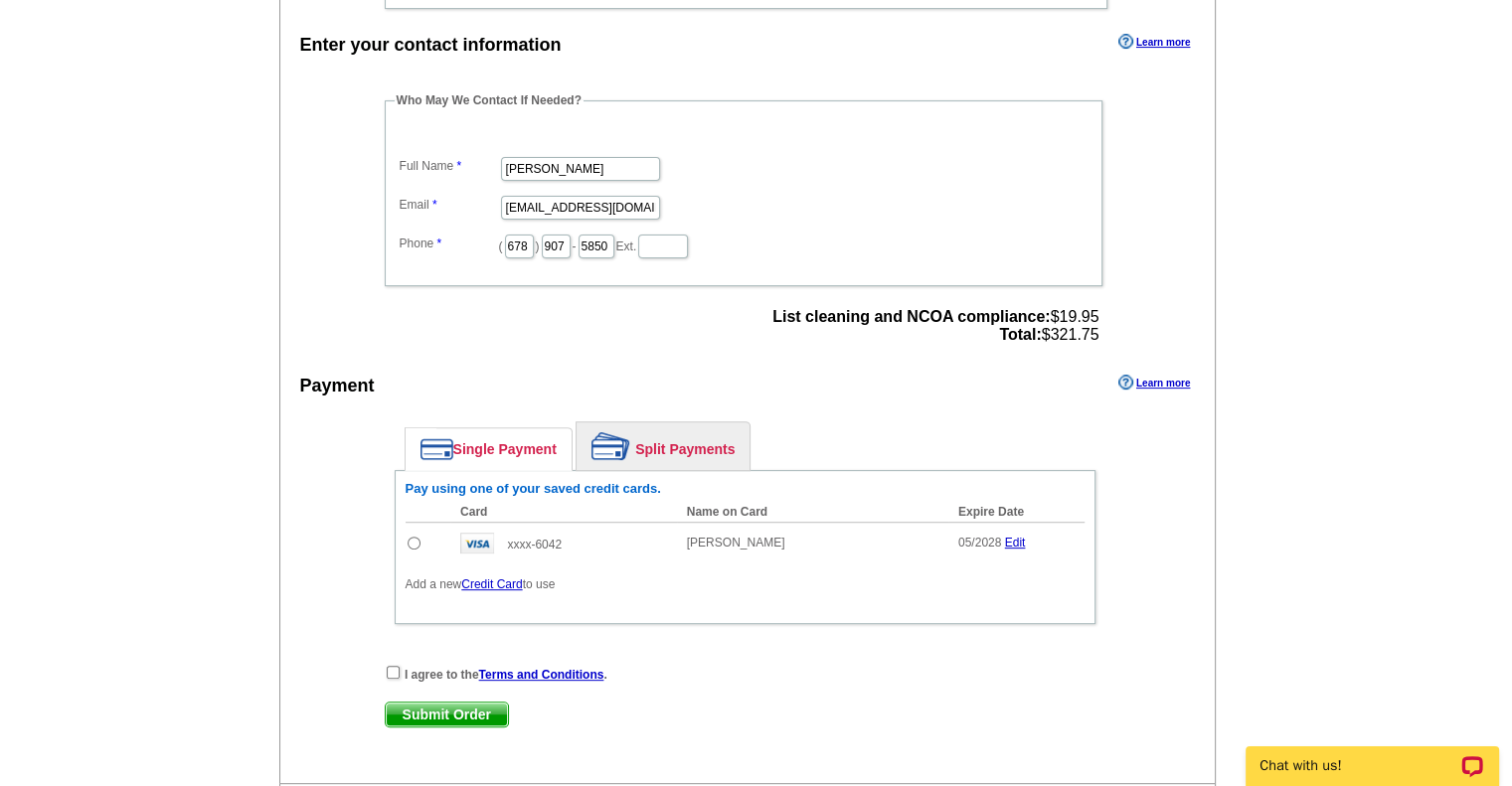 scroll, scrollTop: 615, scrollLeft: 0, axis: vertical 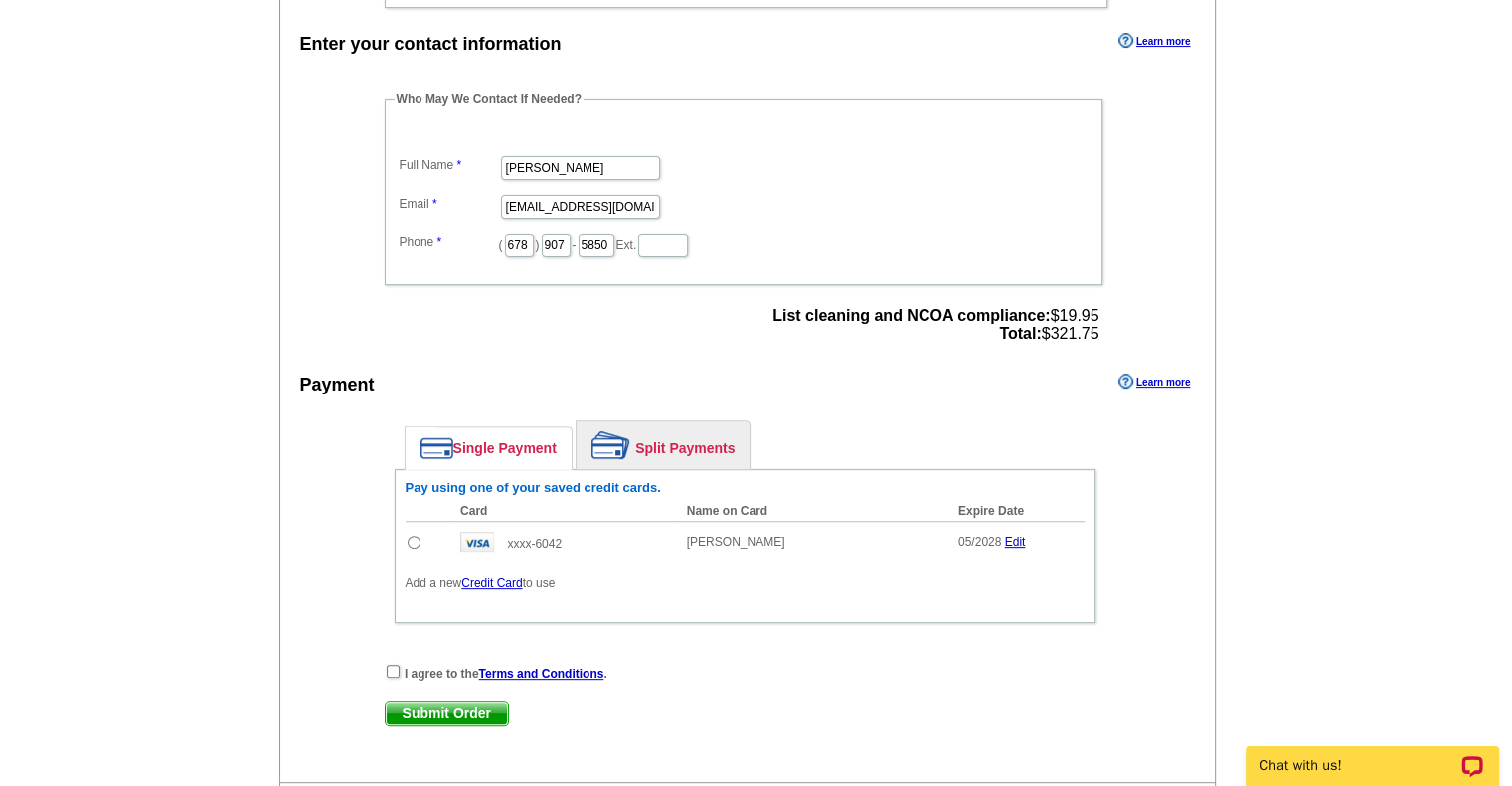 click at bounding box center (414, 542) 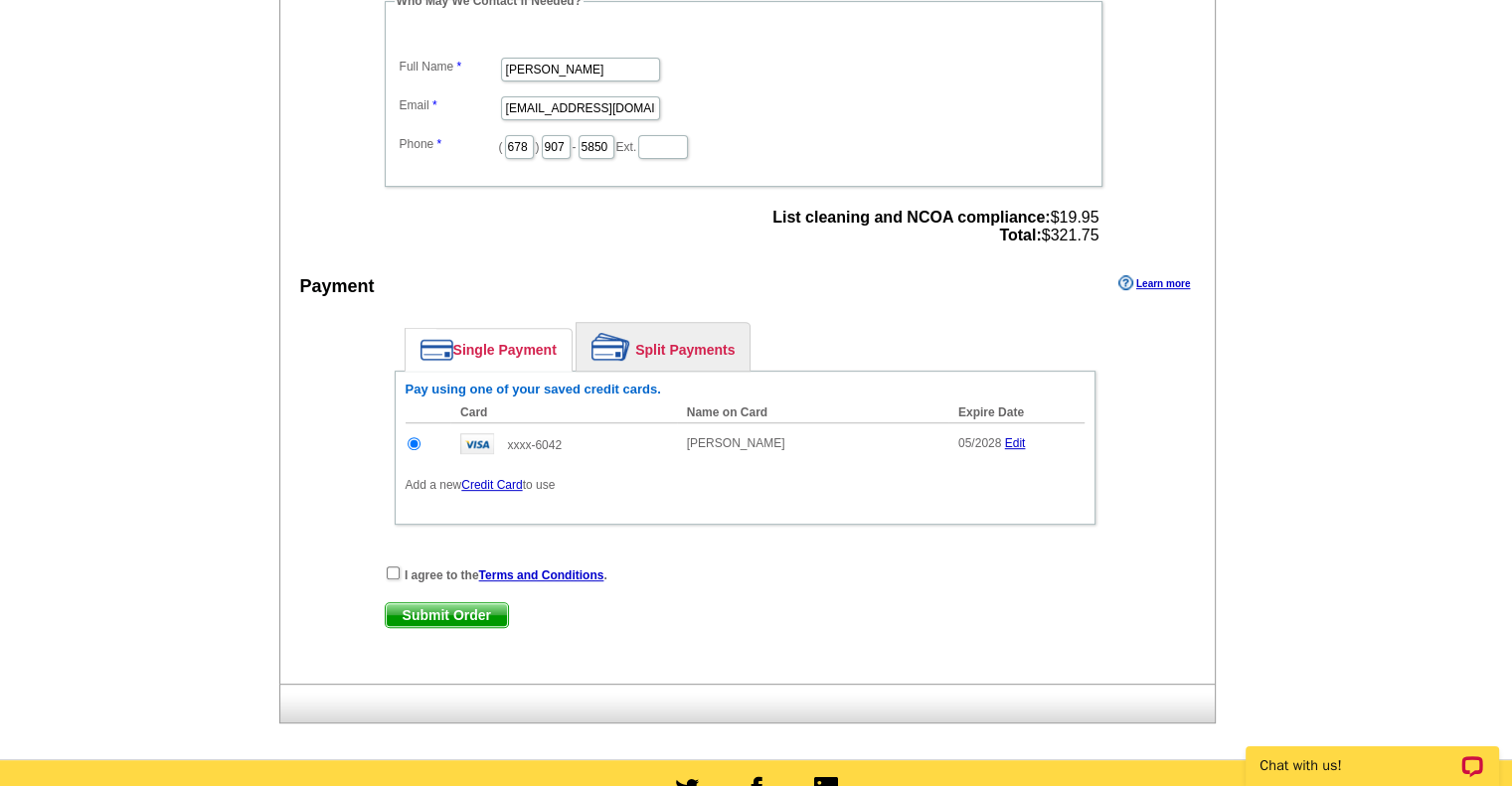 scroll, scrollTop: 1097, scrollLeft: 0, axis: vertical 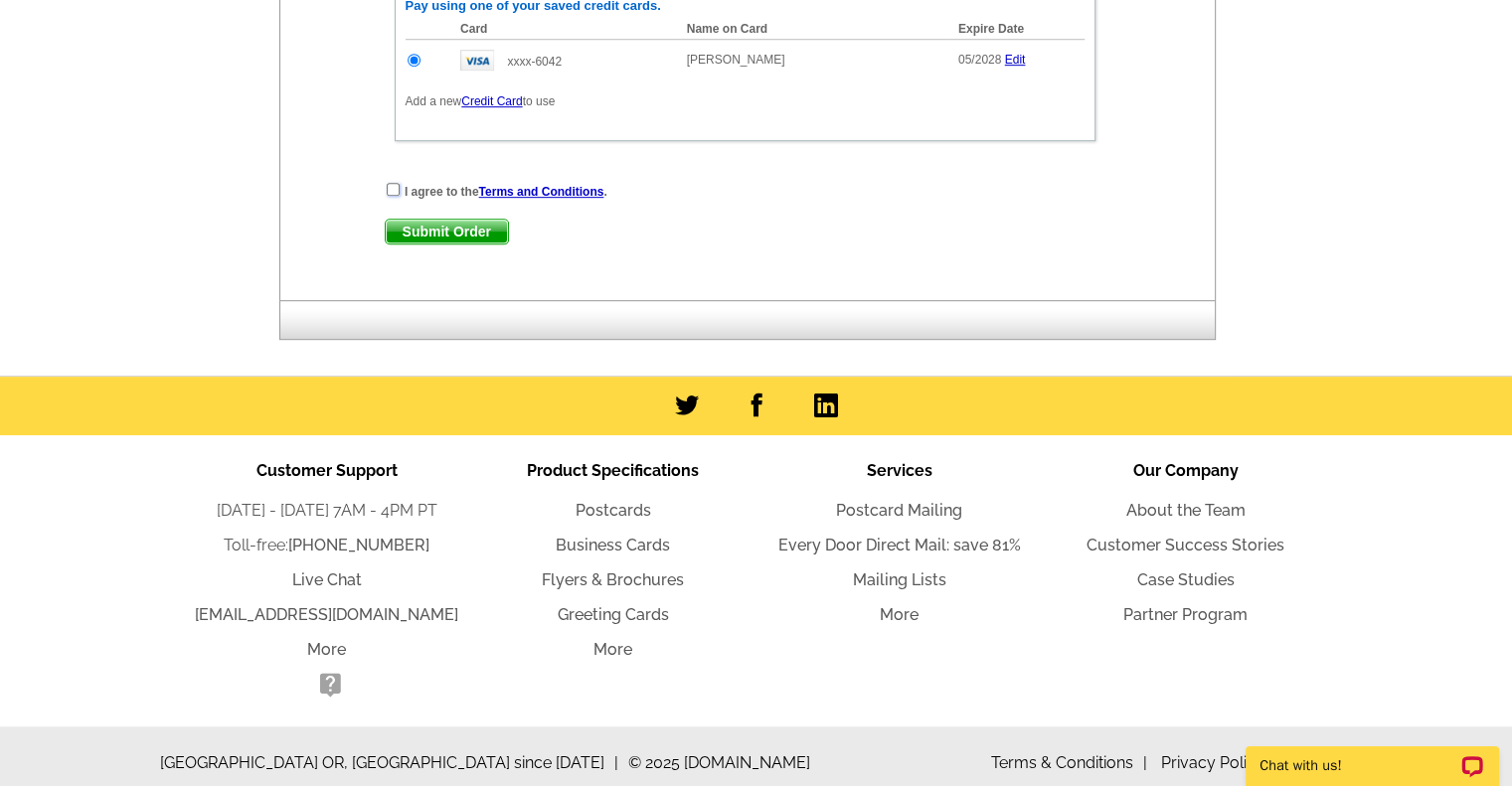 click at bounding box center (393, 189) 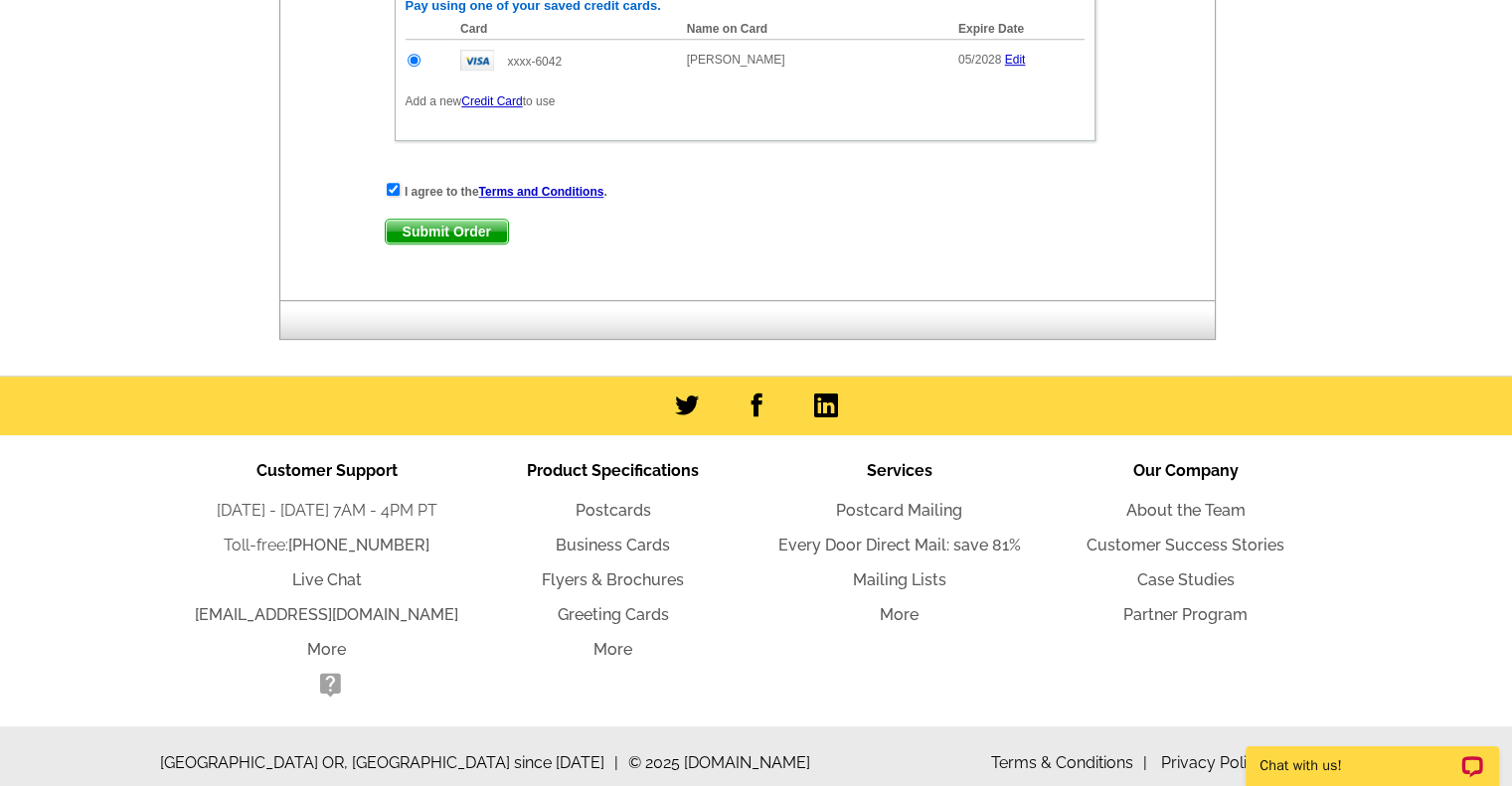 click on "Submit Order" at bounding box center [446, 232] 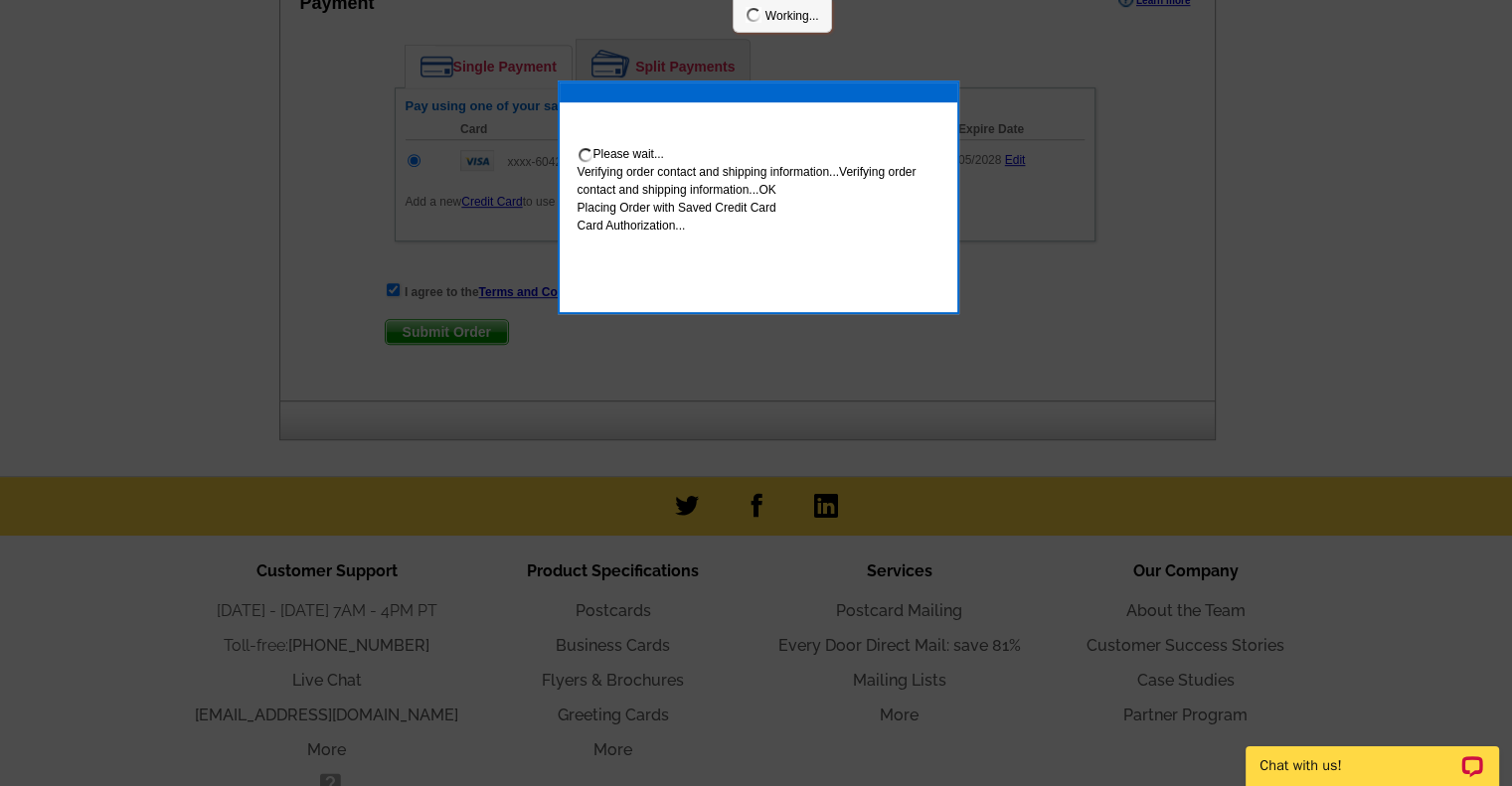 scroll, scrollTop: 1197, scrollLeft: 0, axis: vertical 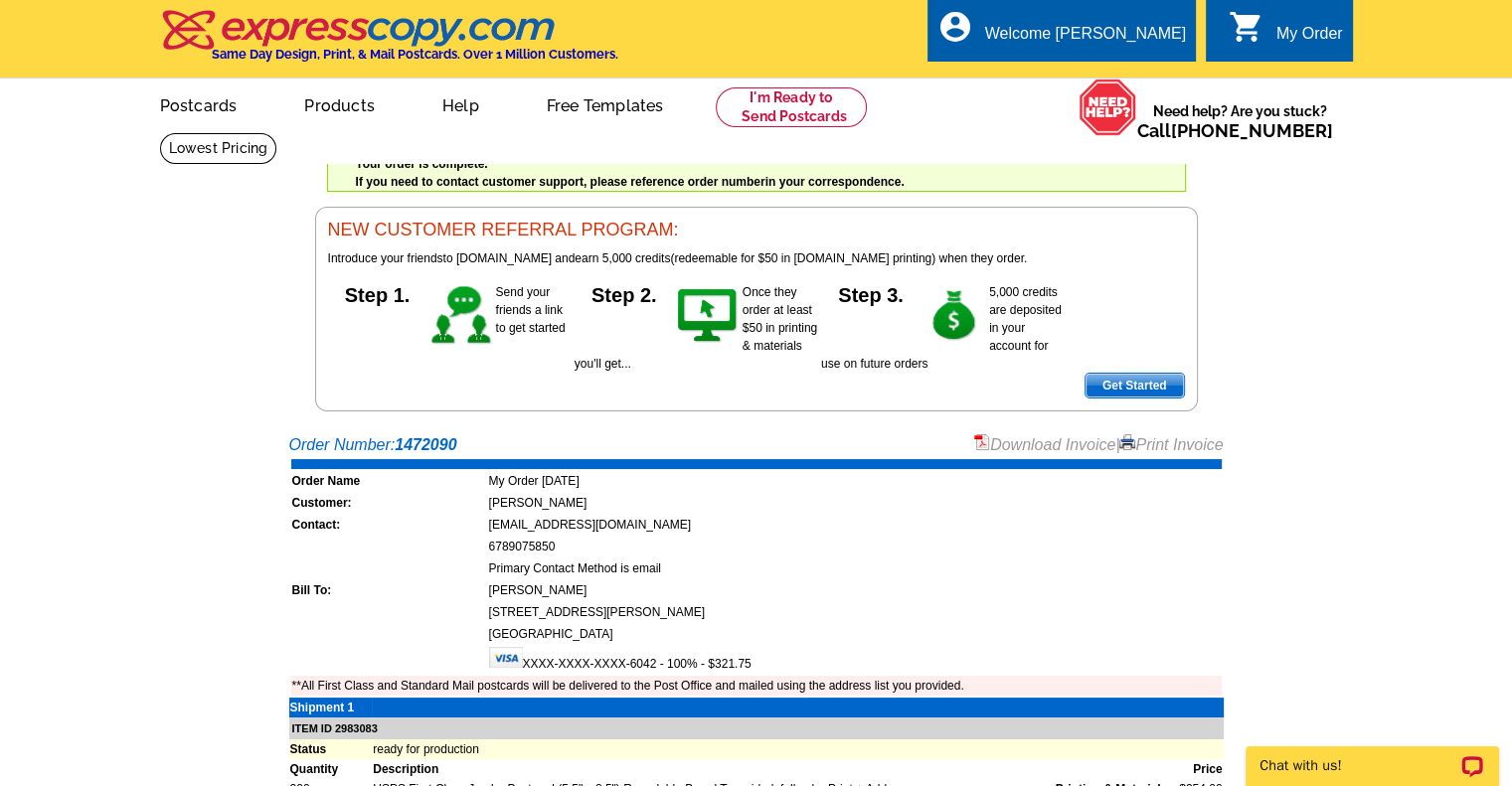 click on "Welcome back  Alexis
My Account
Logout
local_phone
Same Day Design, Print, & Mail Postcards. Over 1 Million Customers.
account_circle
Welcome Alexis
My Account Logout
0
shopping_cart
My Order
picture_in_picture
Postcards
store_mall_directory
Products
keyboard_arrow_down
Postcards
Business cards More Help" at bounding box center (756, 206) 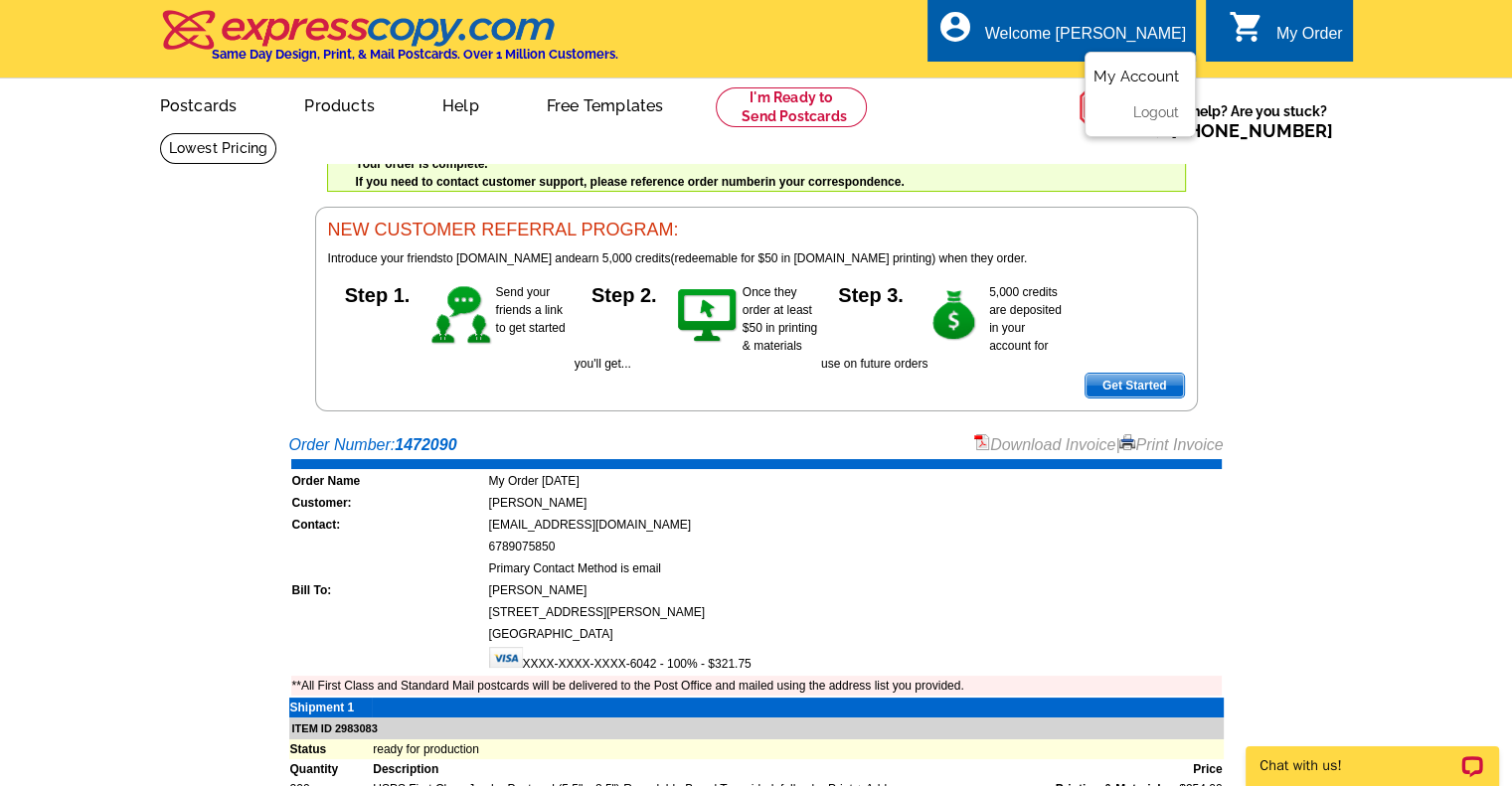 click on "My Account" at bounding box center [1136, 77] 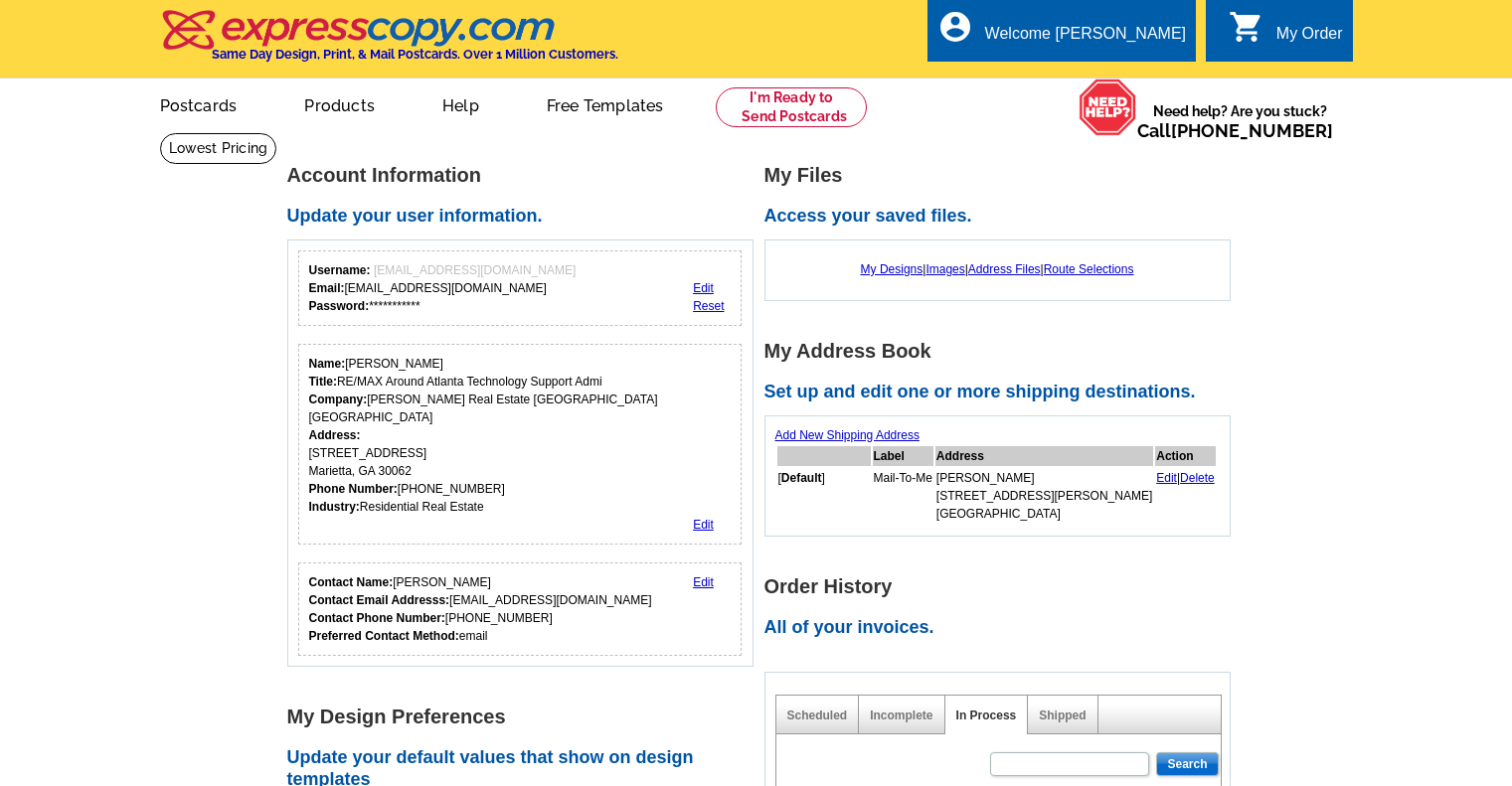 scroll, scrollTop: 0, scrollLeft: 0, axis: both 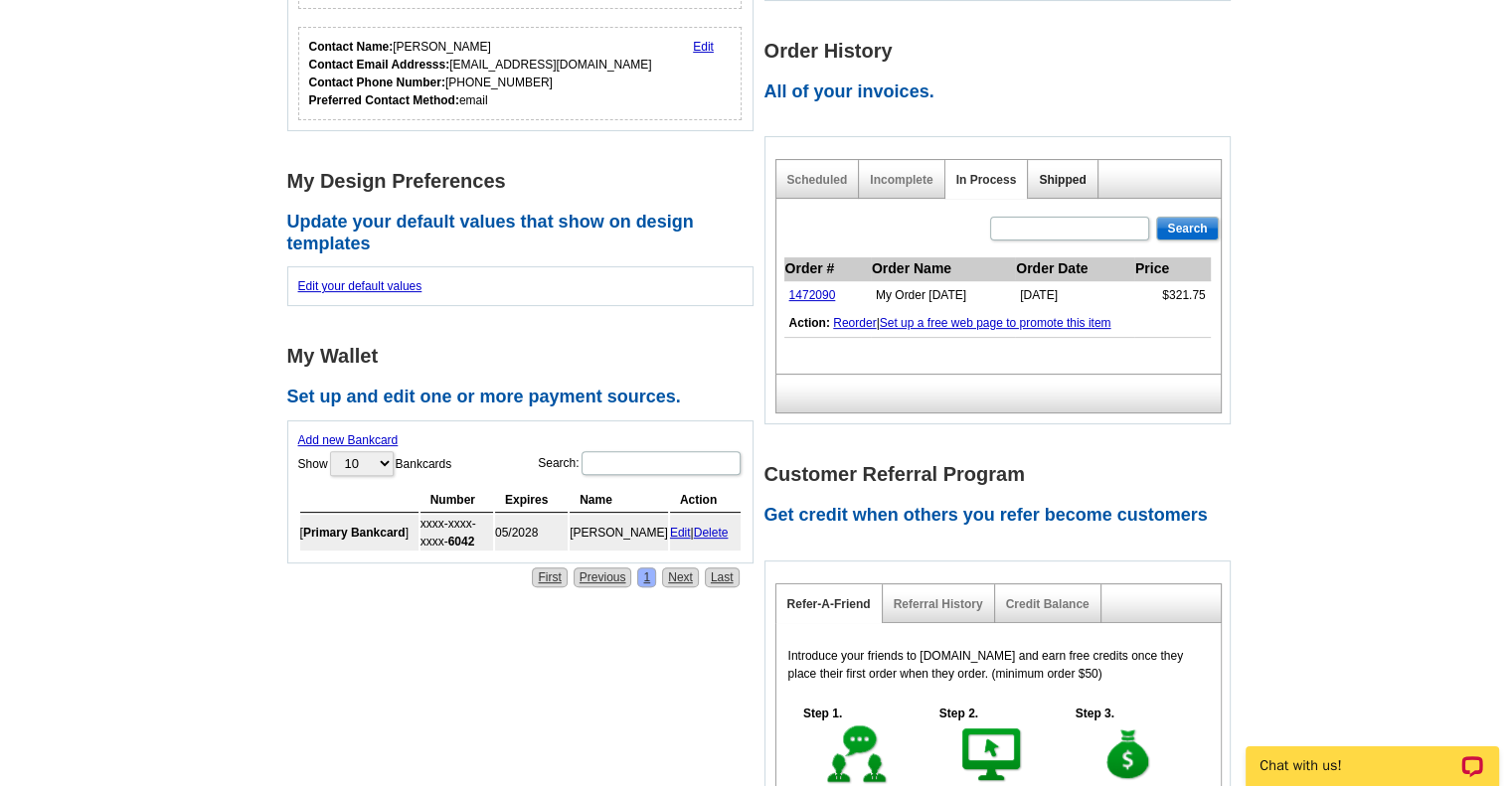 click on "Shipped" at bounding box center [1062, 180] 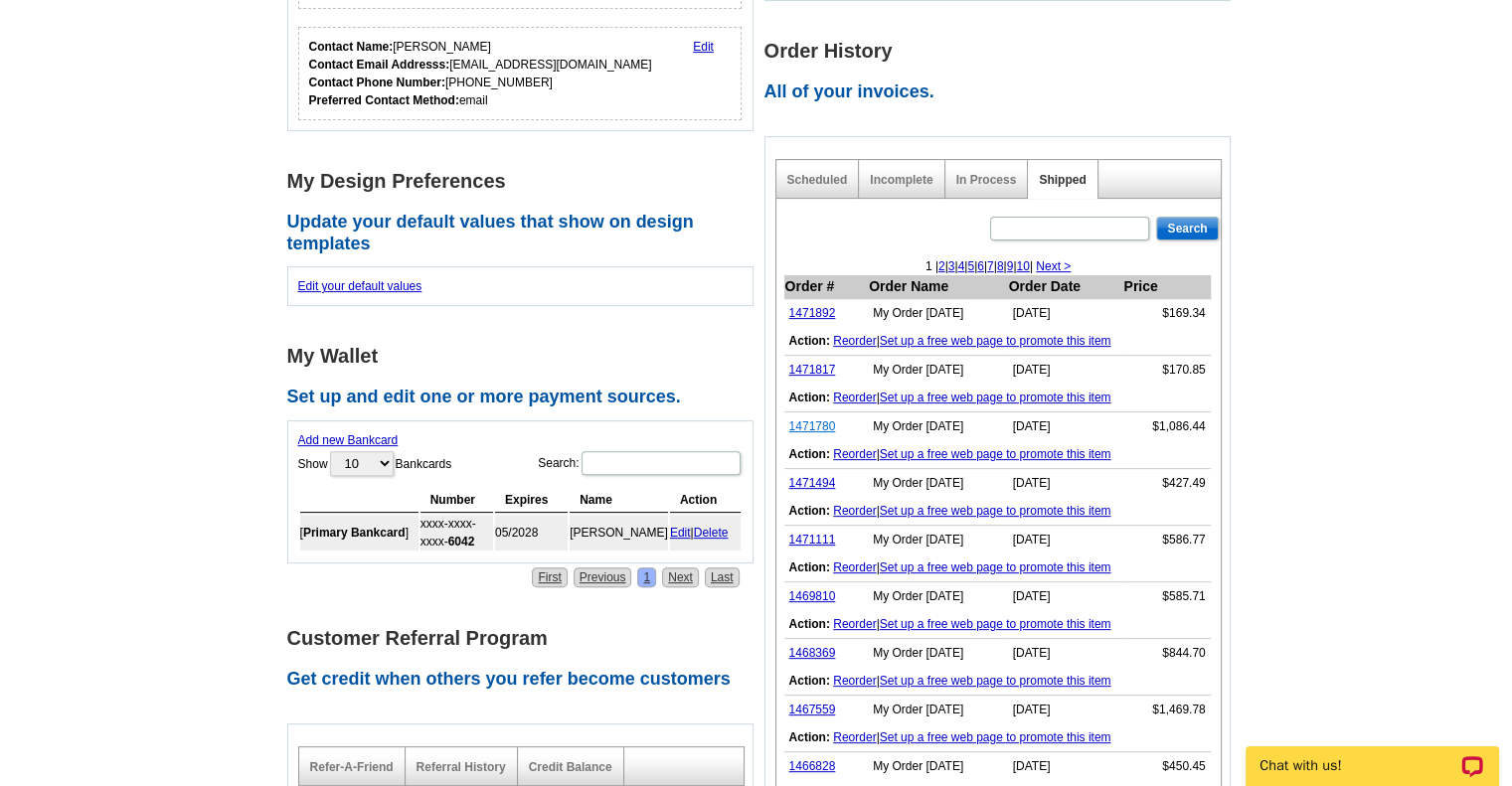 click on "1471780" at bounding box center [812, 426] 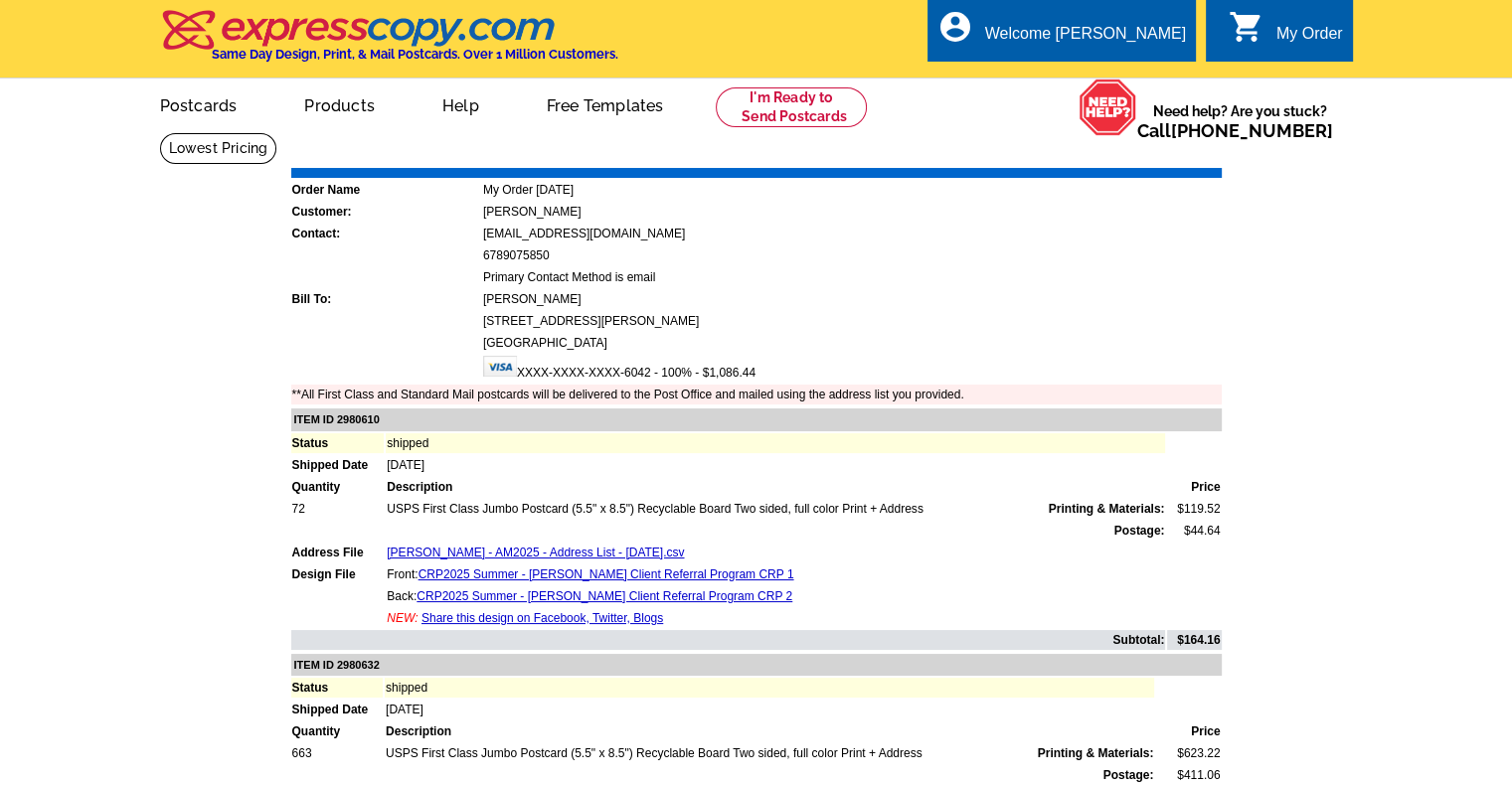 scroll, scrollTop: 257, scrollLeft: 0, axis: vertical 